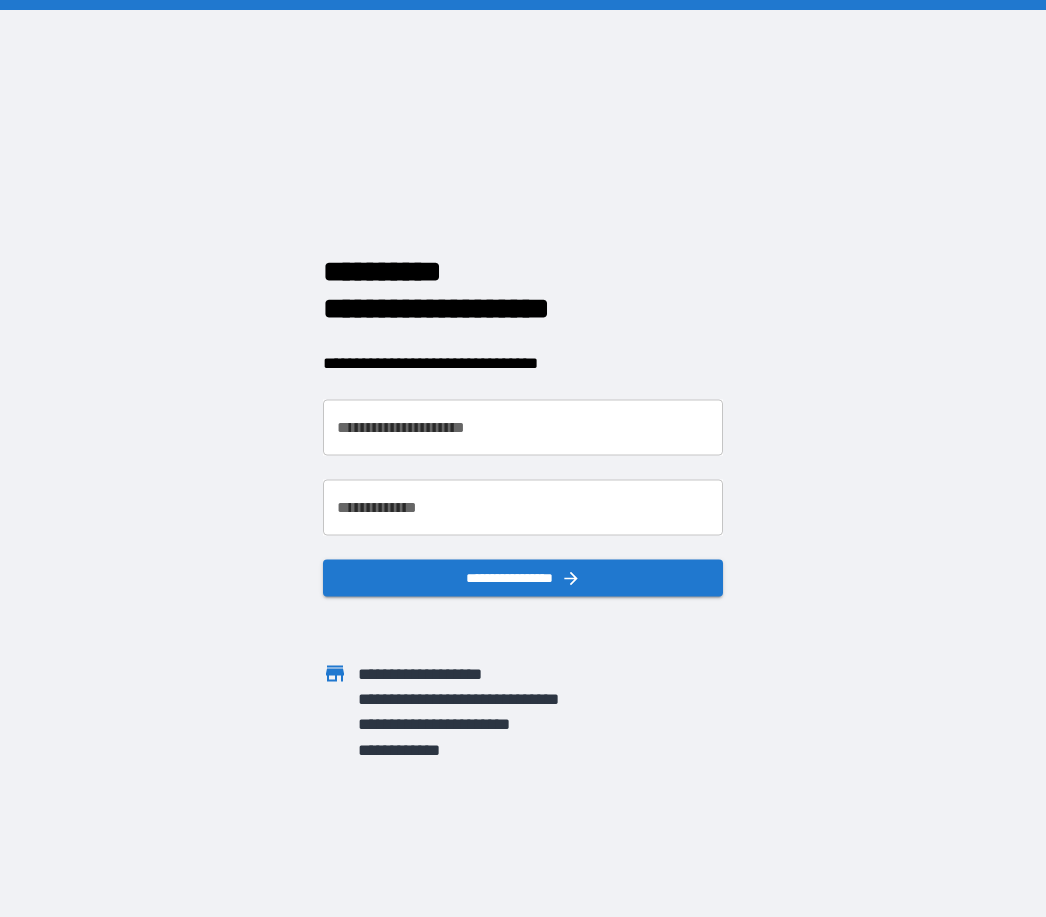 scroll, scrollTop: 0, scrollLeft: 0, axis: both 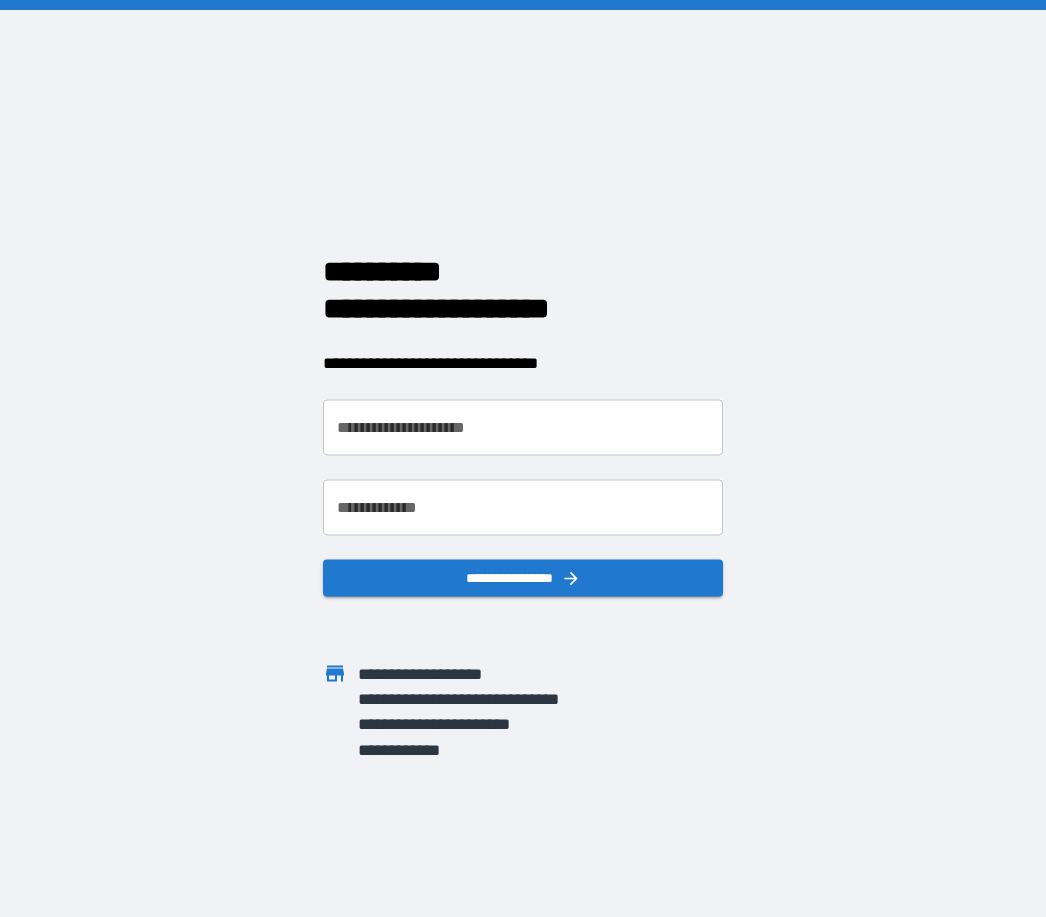 click on "**********" at bounding box center (511, 415) 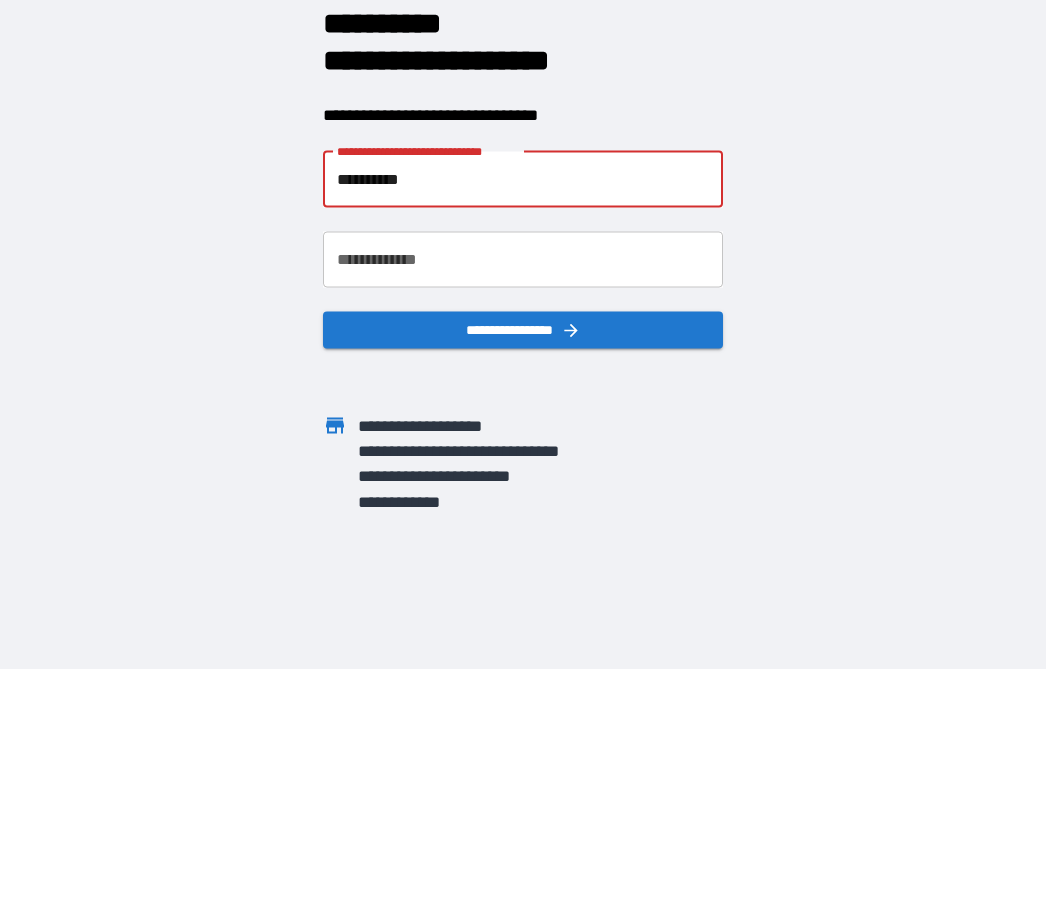 click on "**********" at bounding box center [523, 507] 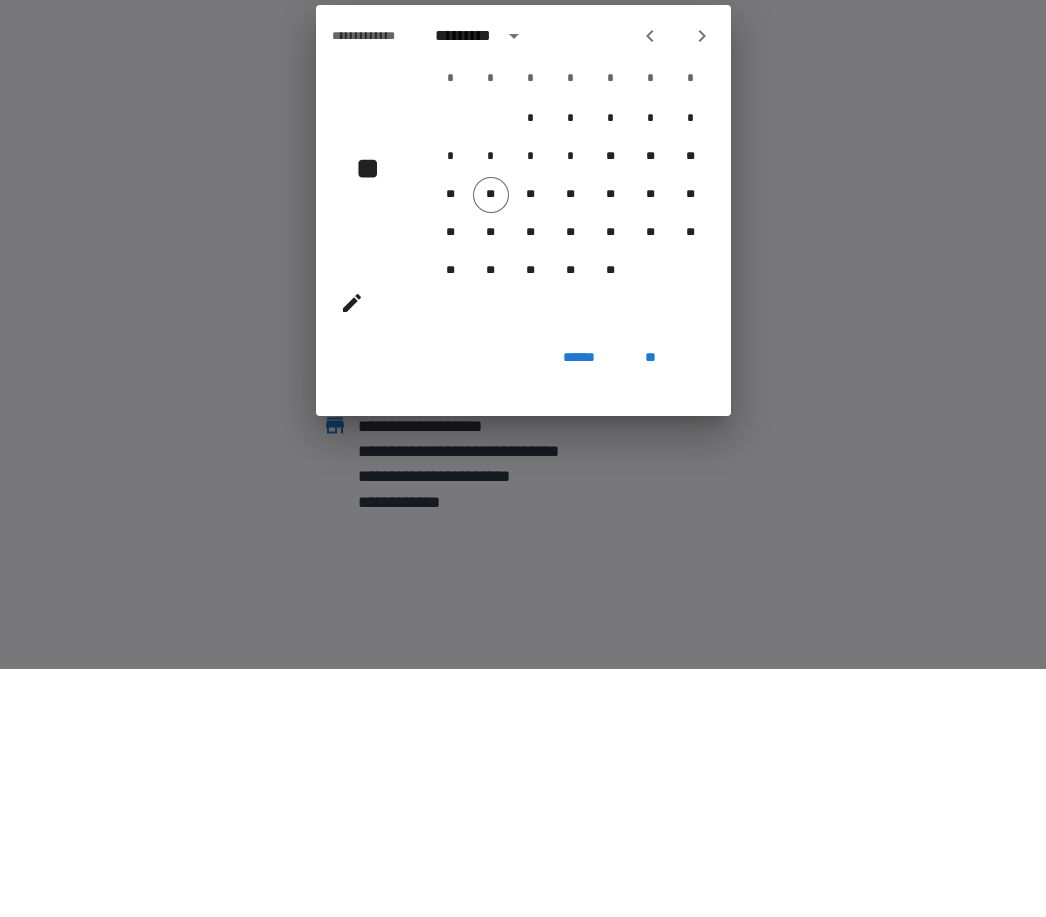 scroll, scrollTop: 64, scrollLeft: 0, axis: vertical 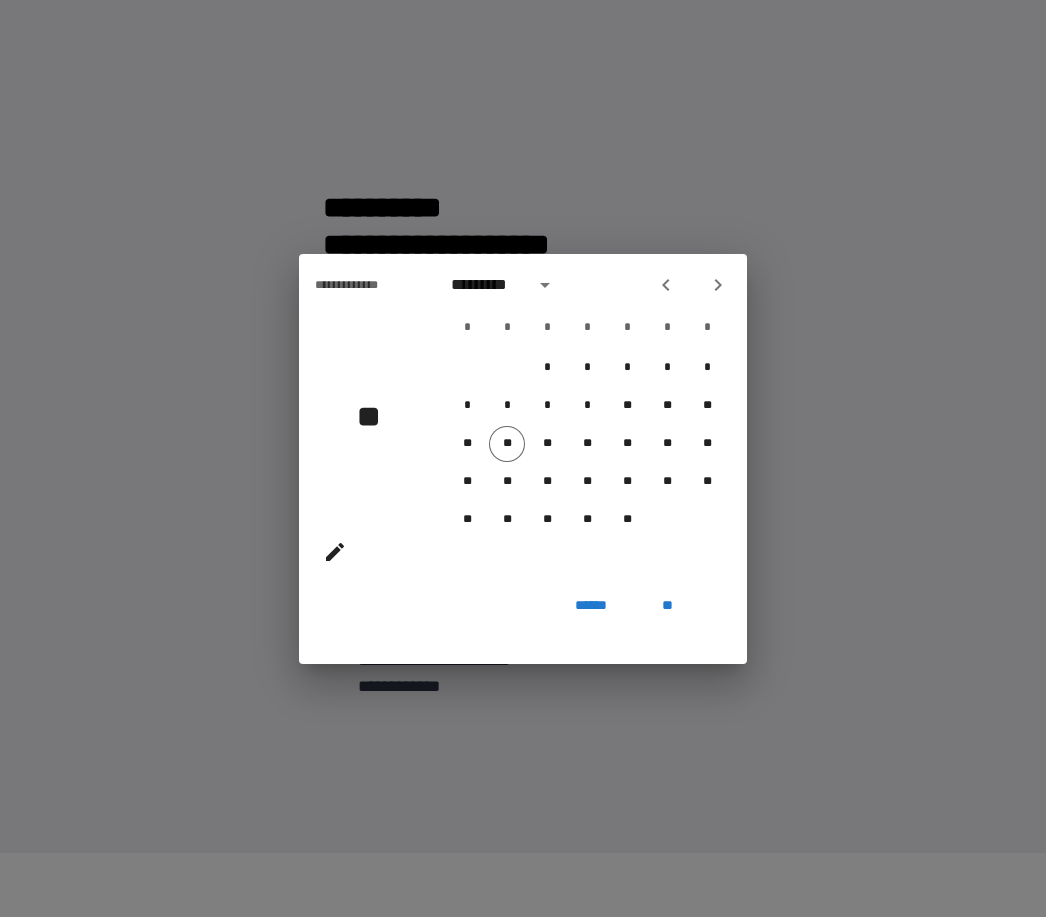 click on "**********" at bounding box center [523, 458] 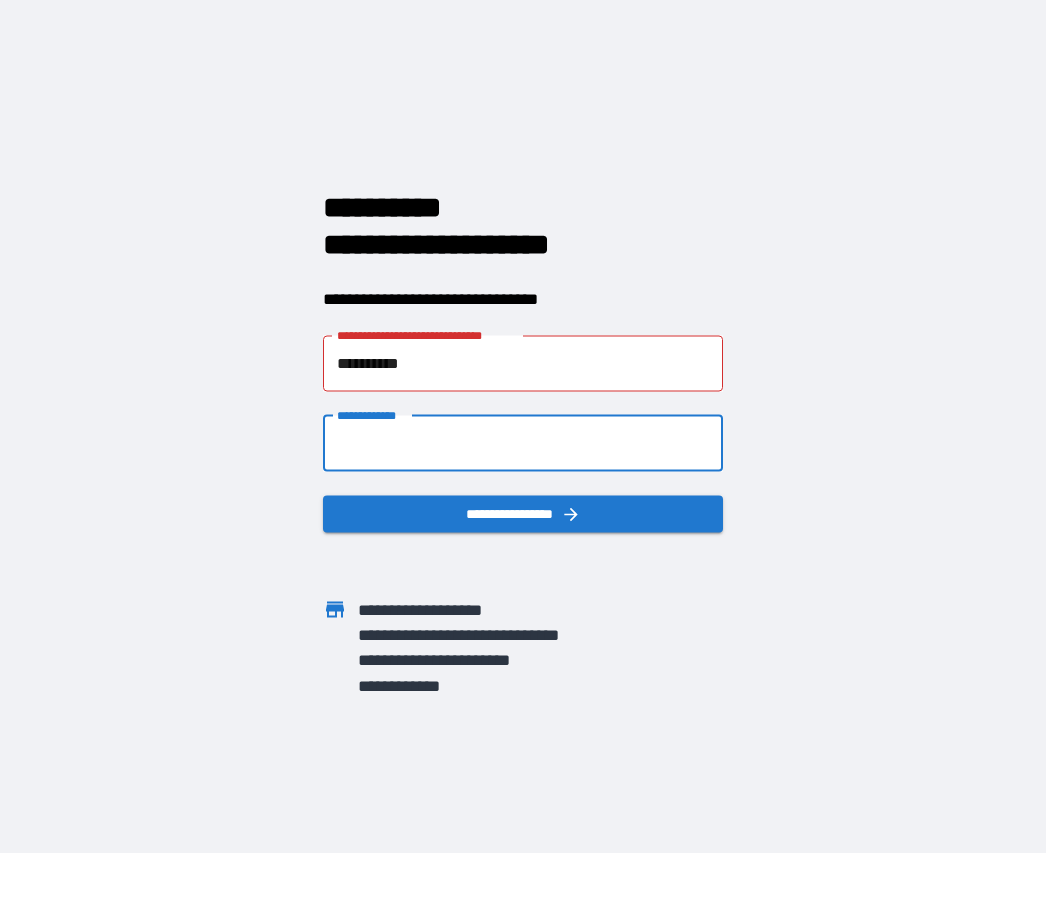 click on "**********" at bounding box center (523, 458) 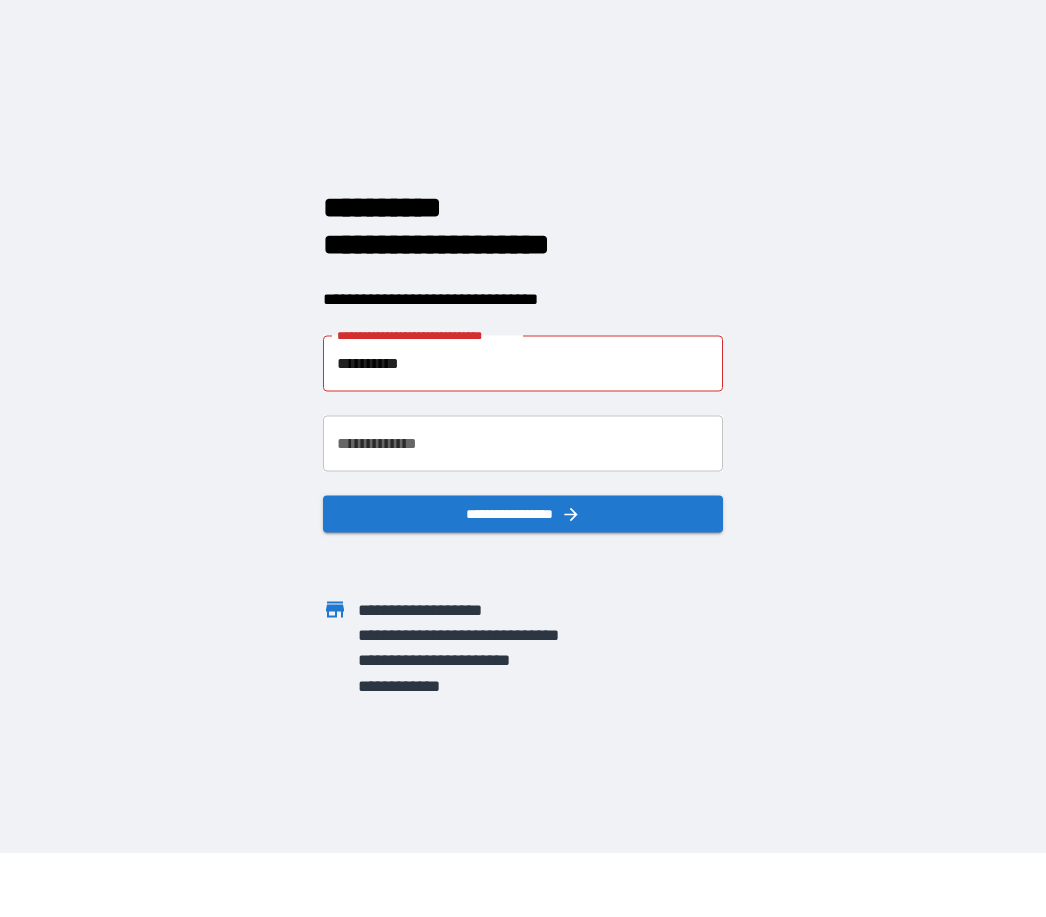 click on "**********" at bounding box center (523, 363) 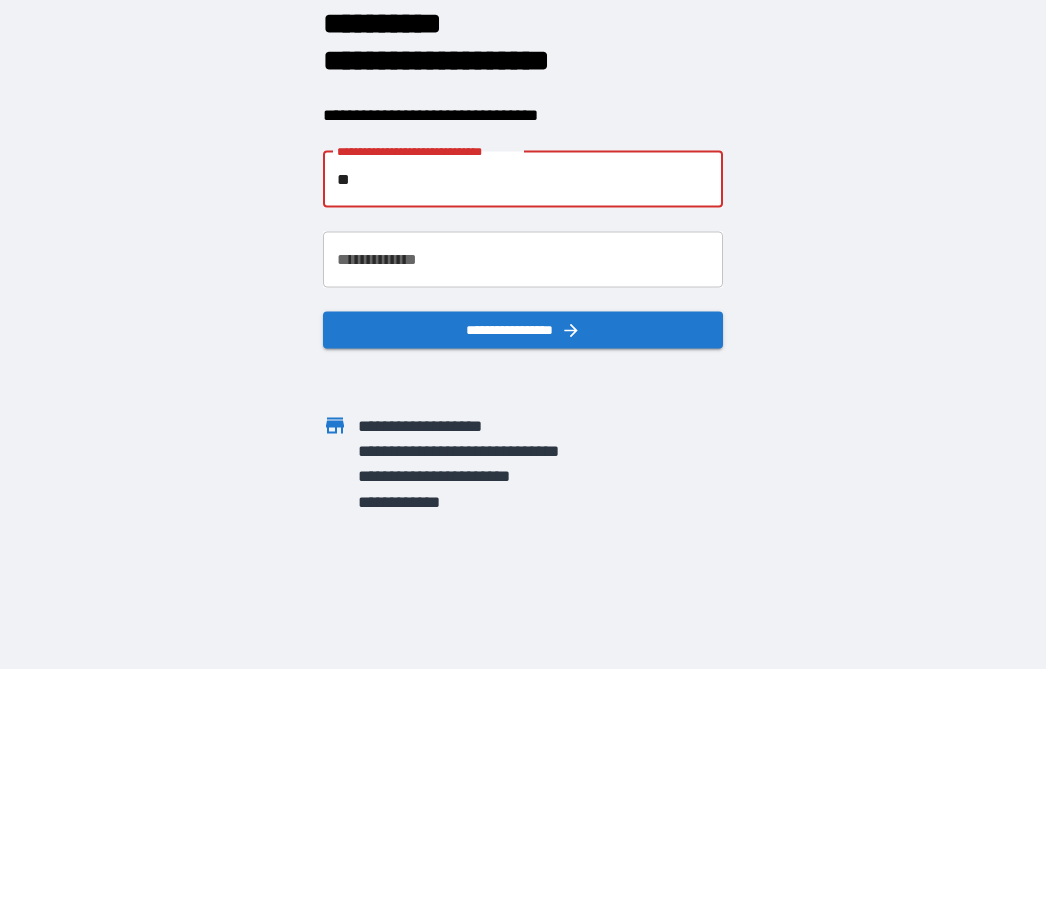 type on "*" 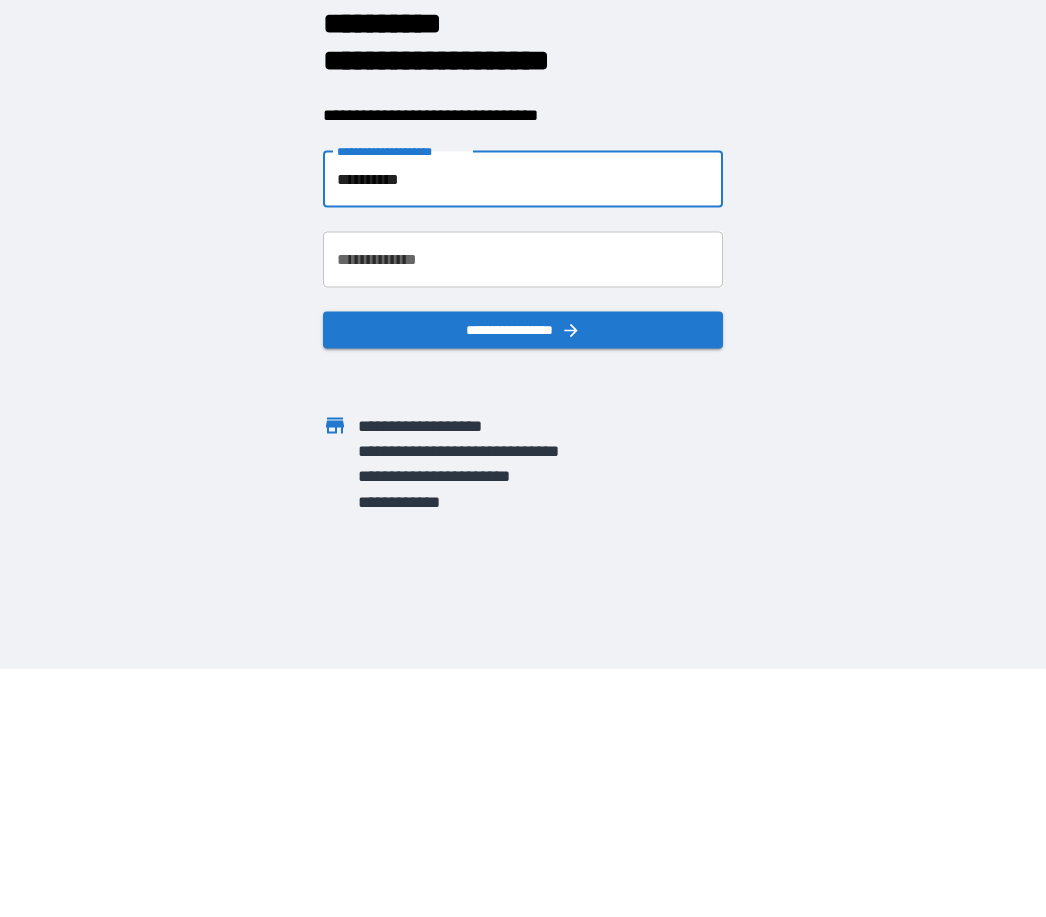 type on "**********" 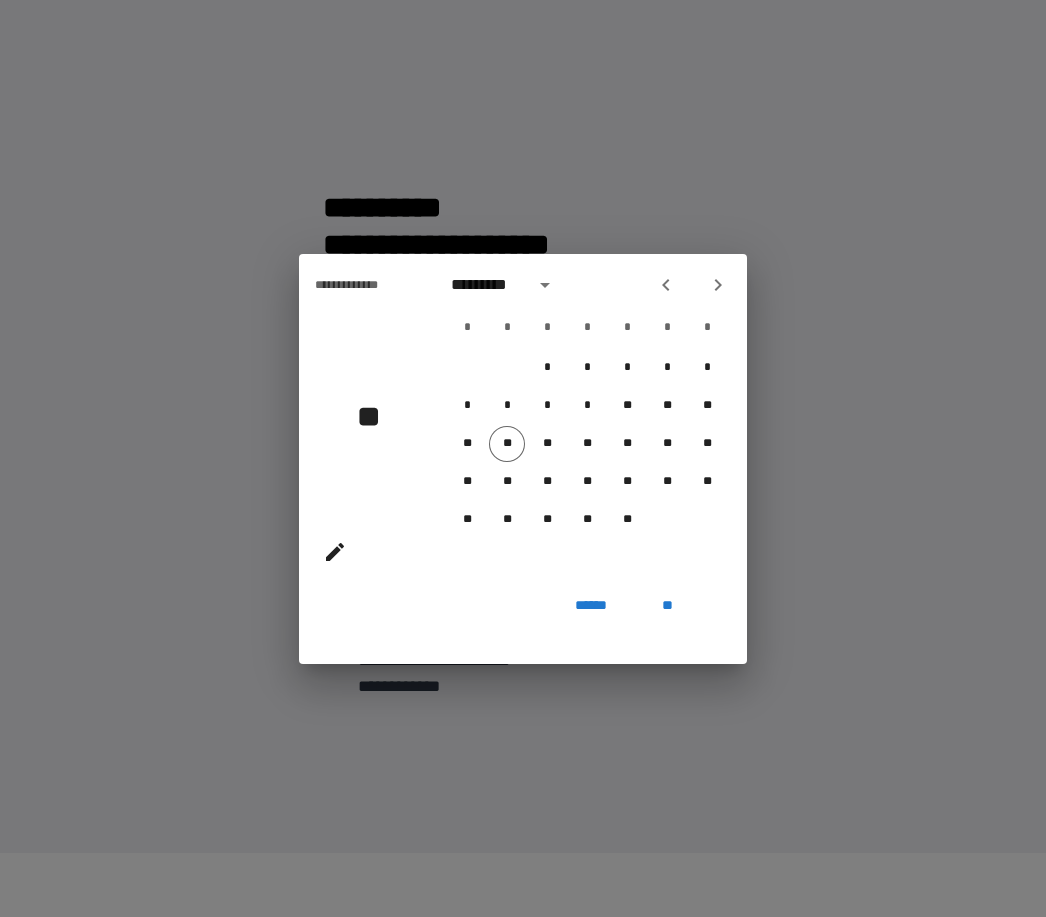click 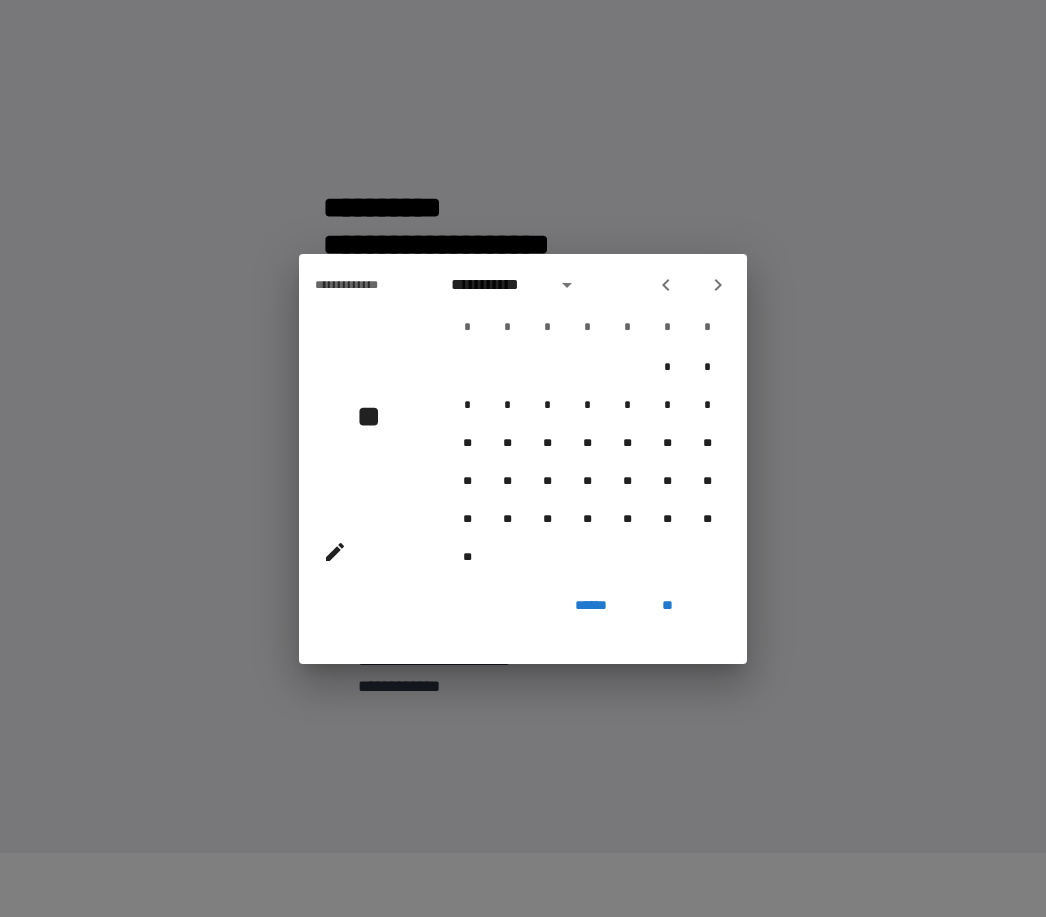 click at bounding box center (718, 285) 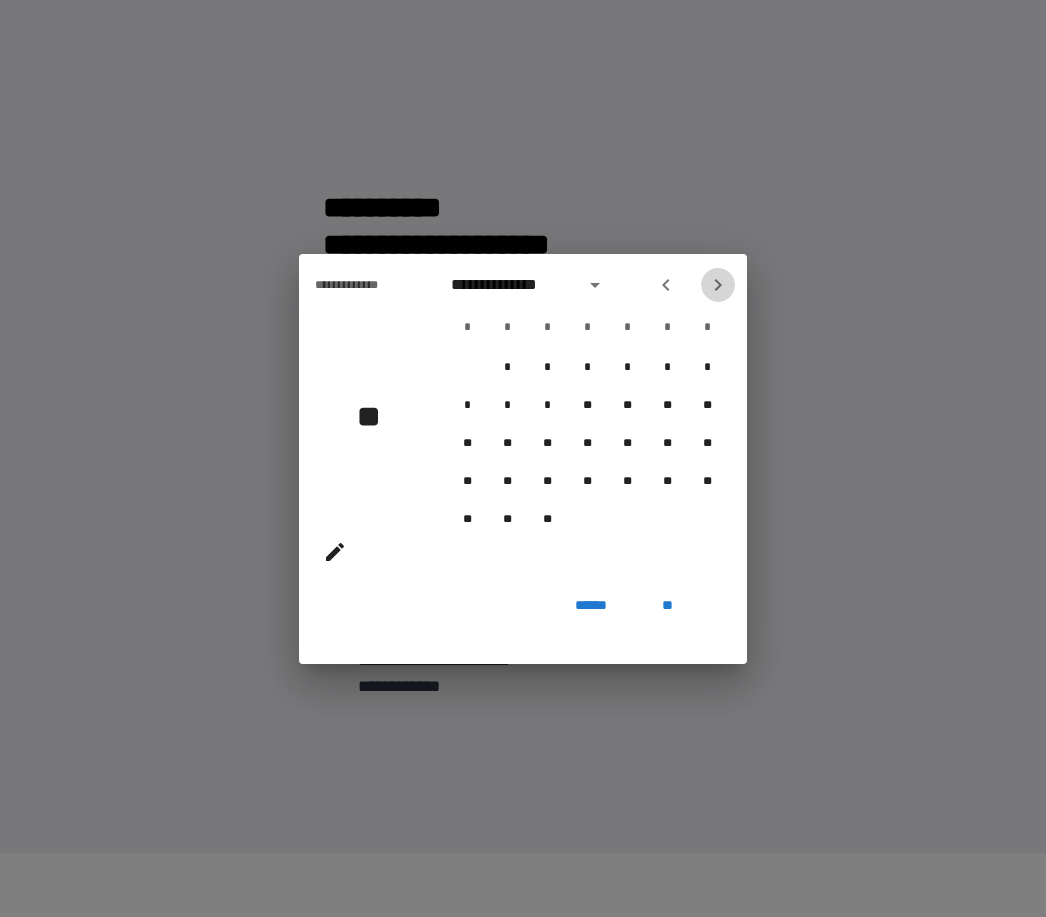 click at bounding box center (718, 285) 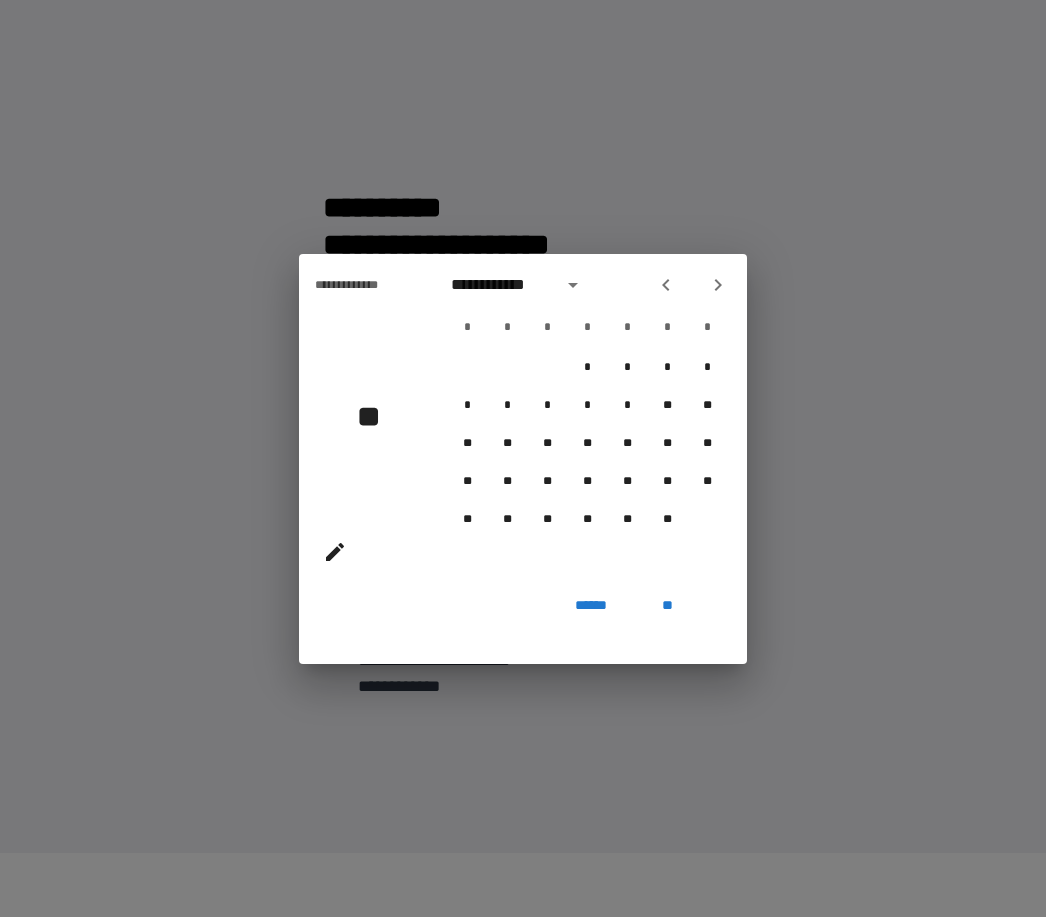 click 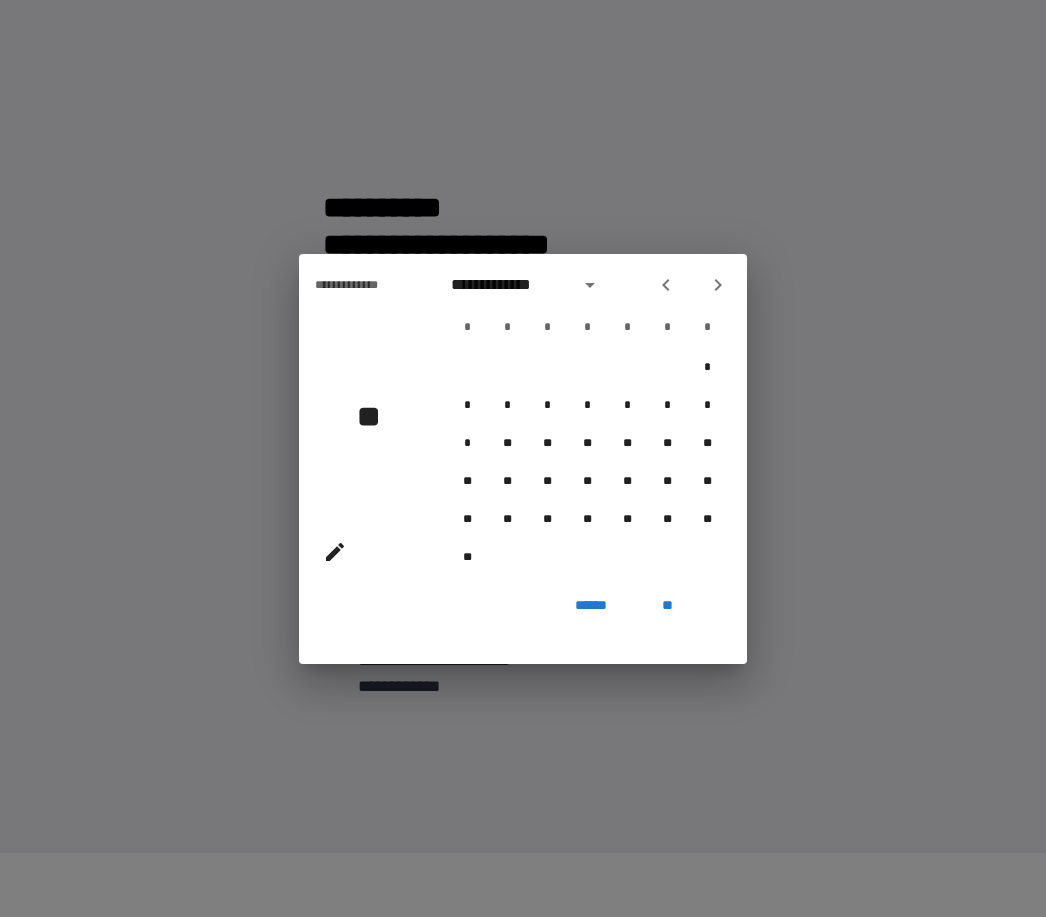 click 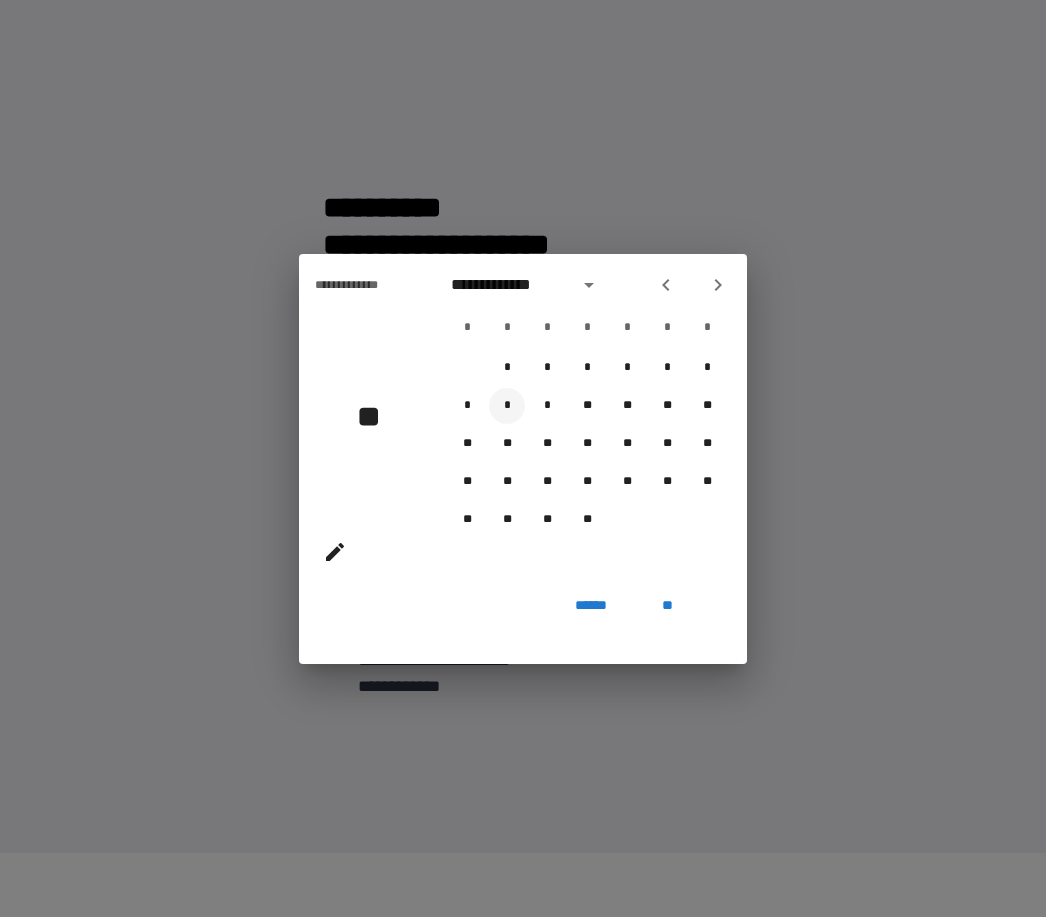 click on "*" at bounding box center [507, 406] 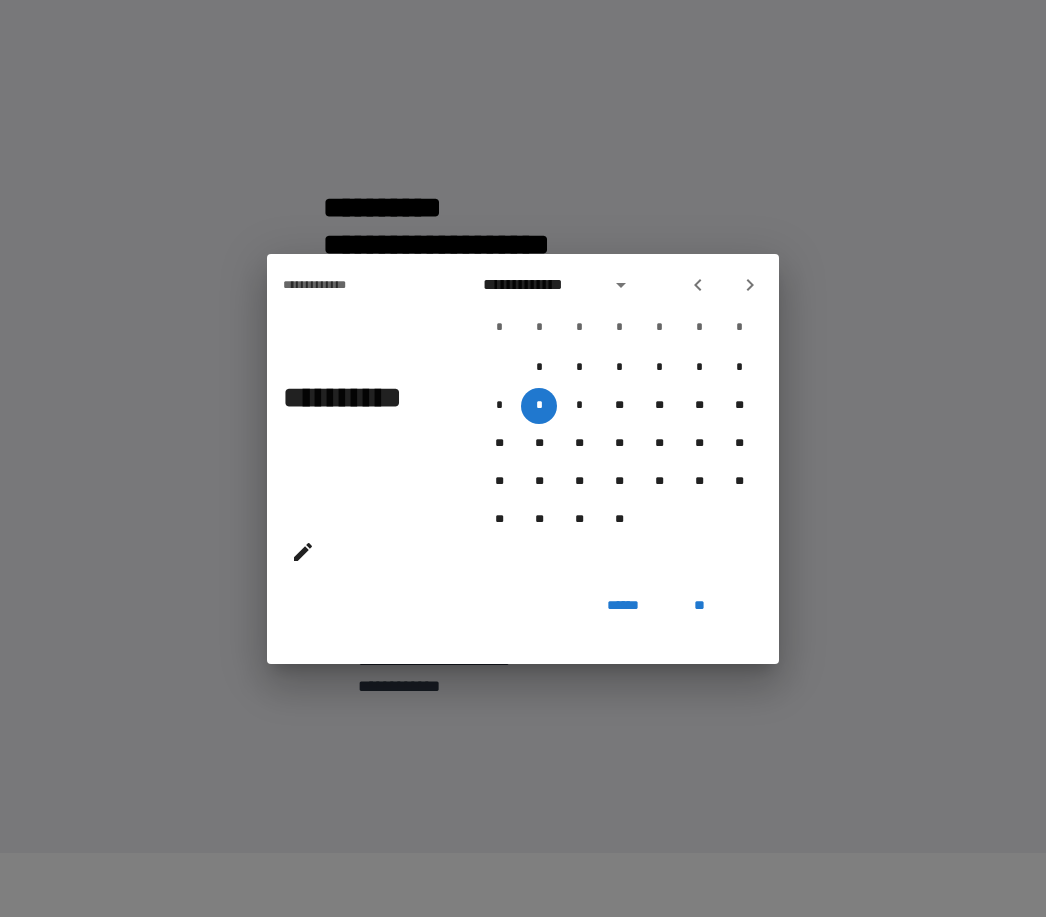 click on "**********" at bounding box center (363, 436) 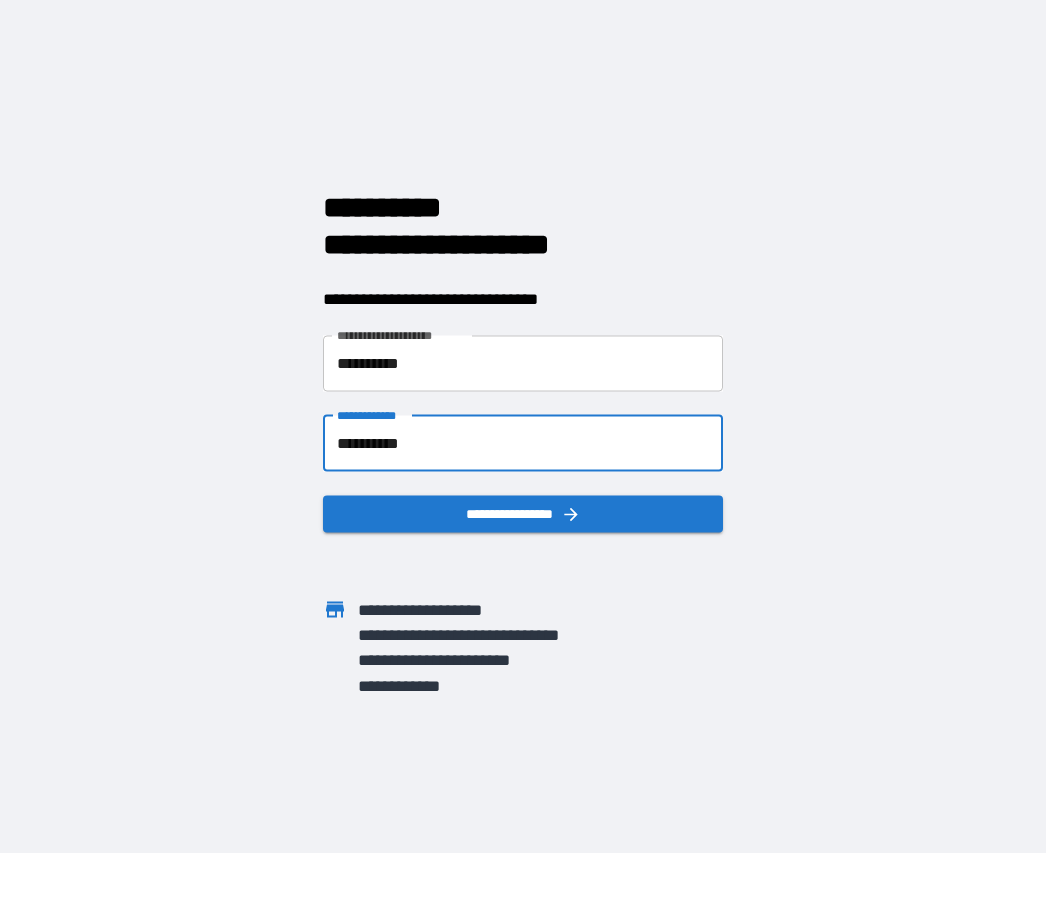 click on "**********" at bounding box center (523, 443) 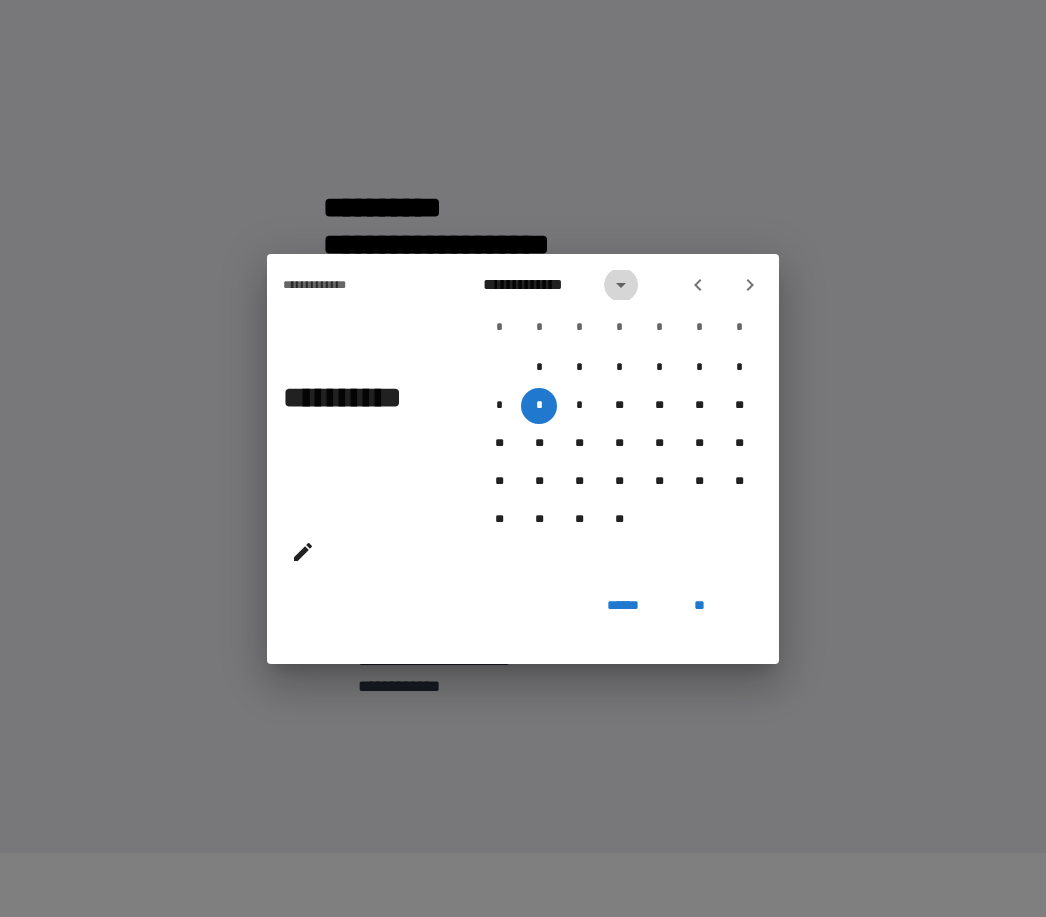 click 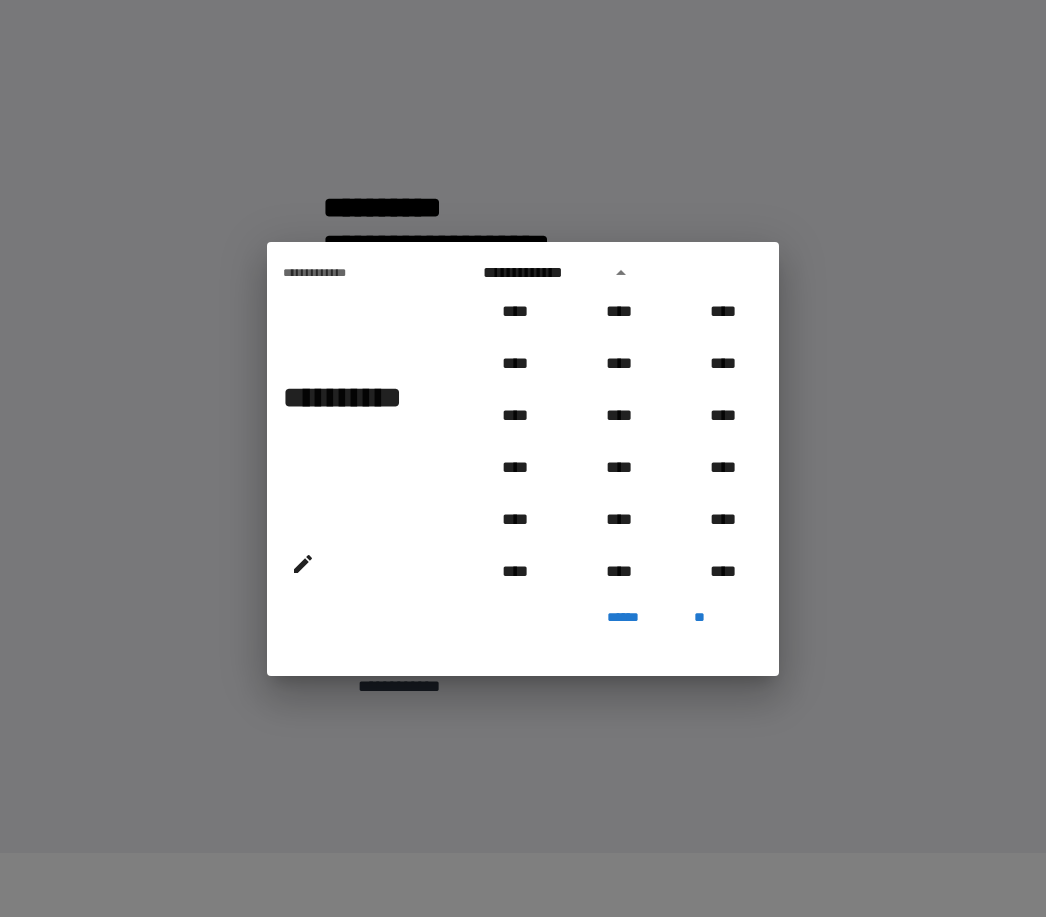 scroll, scrollTop: 1725, scrollLeft: 0, axis: vertical 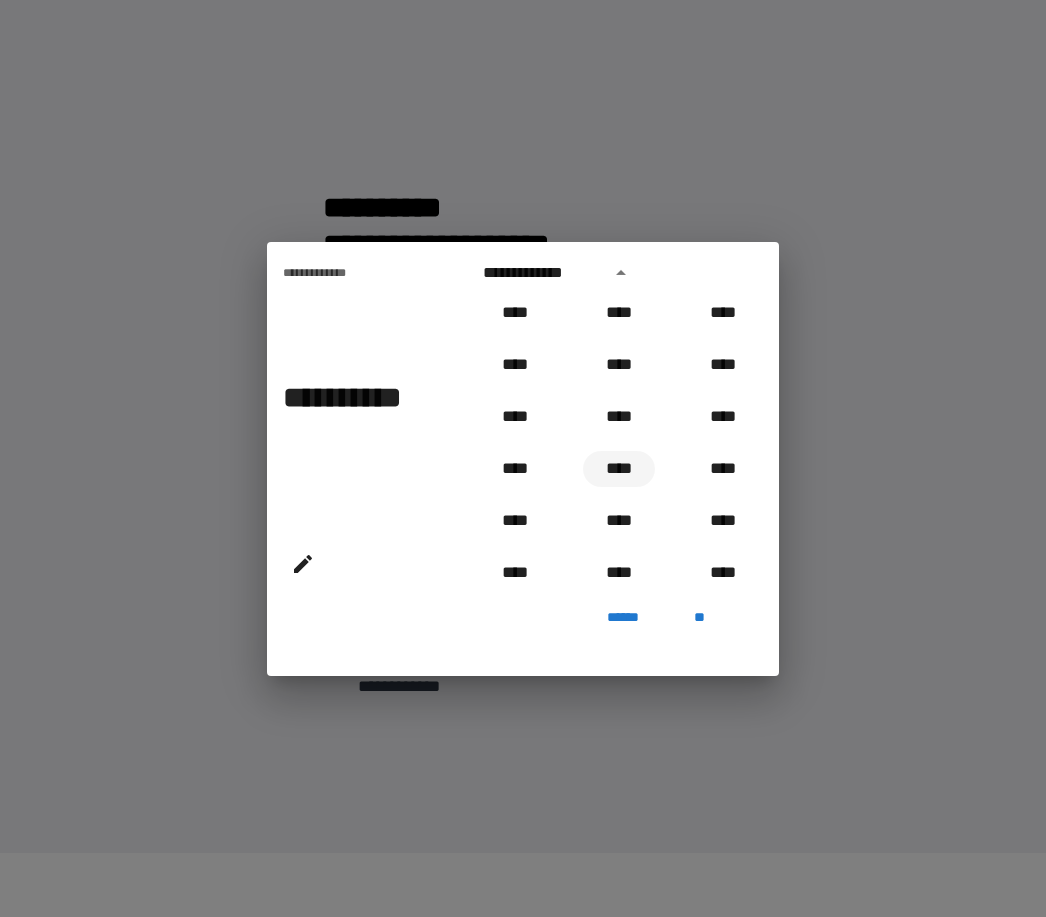 click on "****" at bounding box center (619, 469) 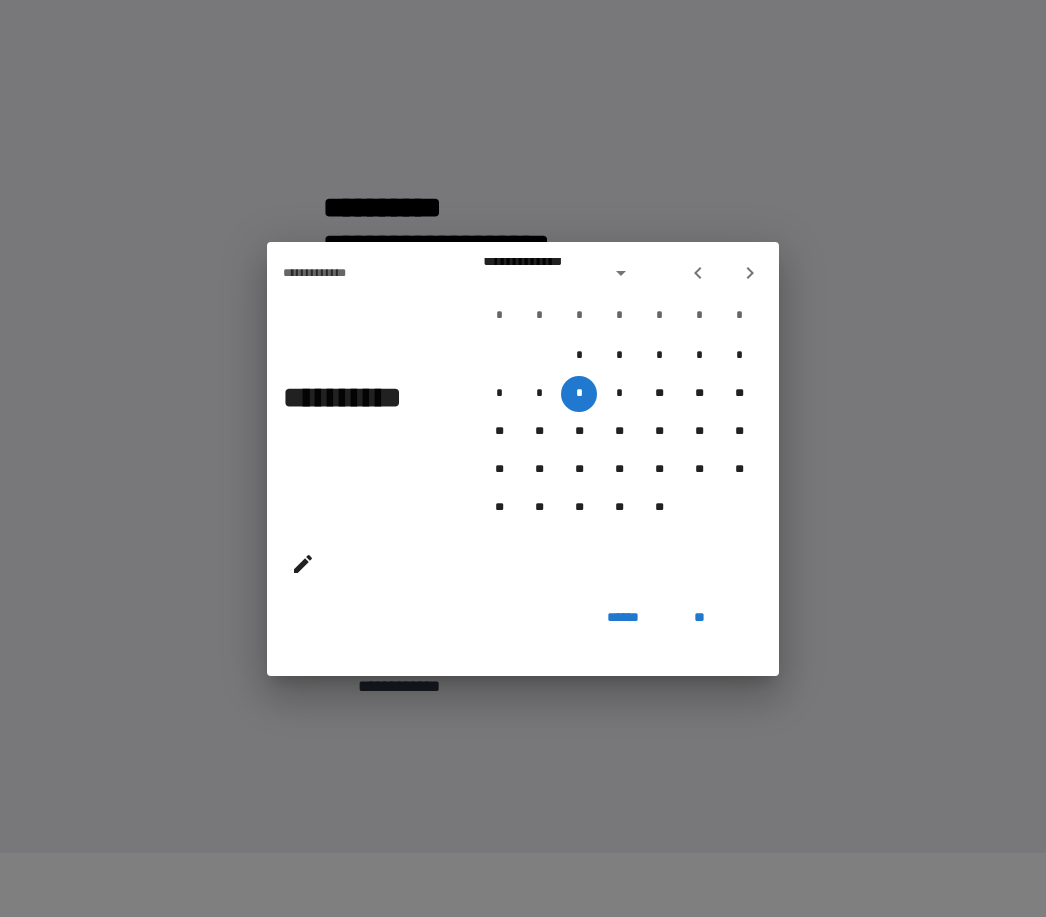 type on "**********" 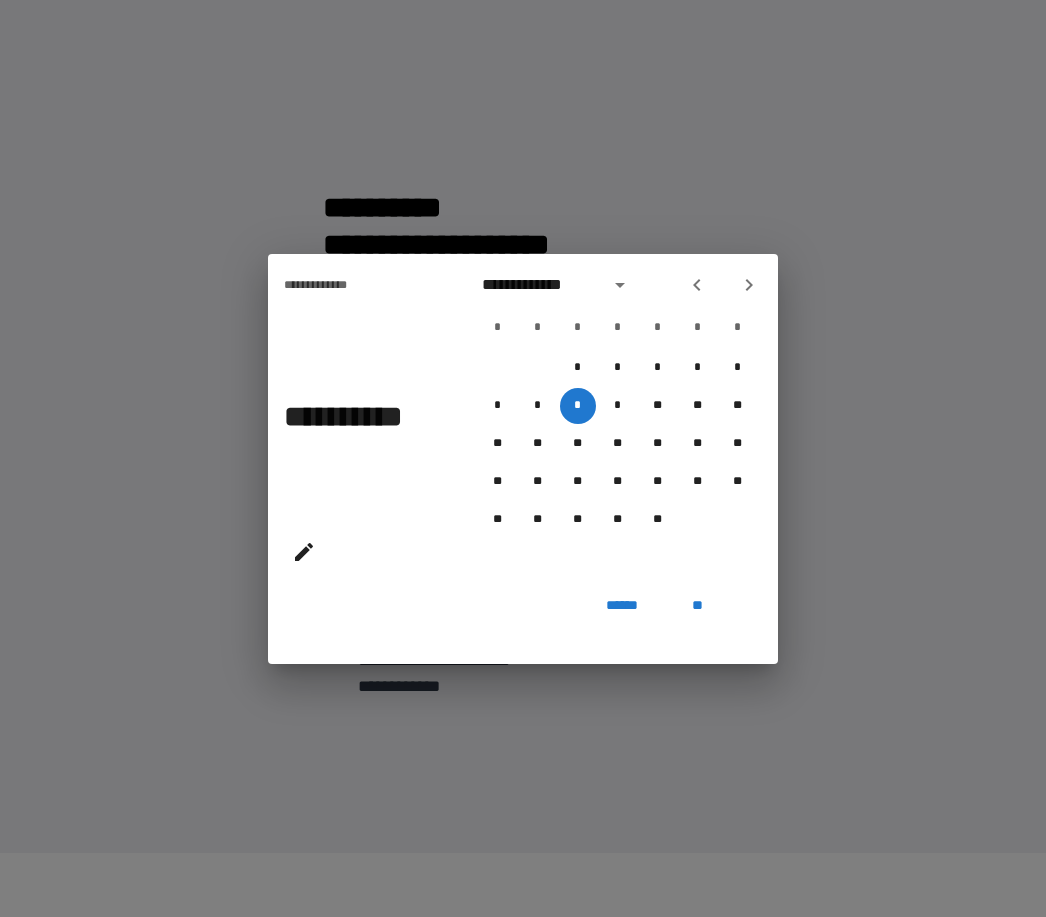 click on "**" at bounding box center (698, 606) 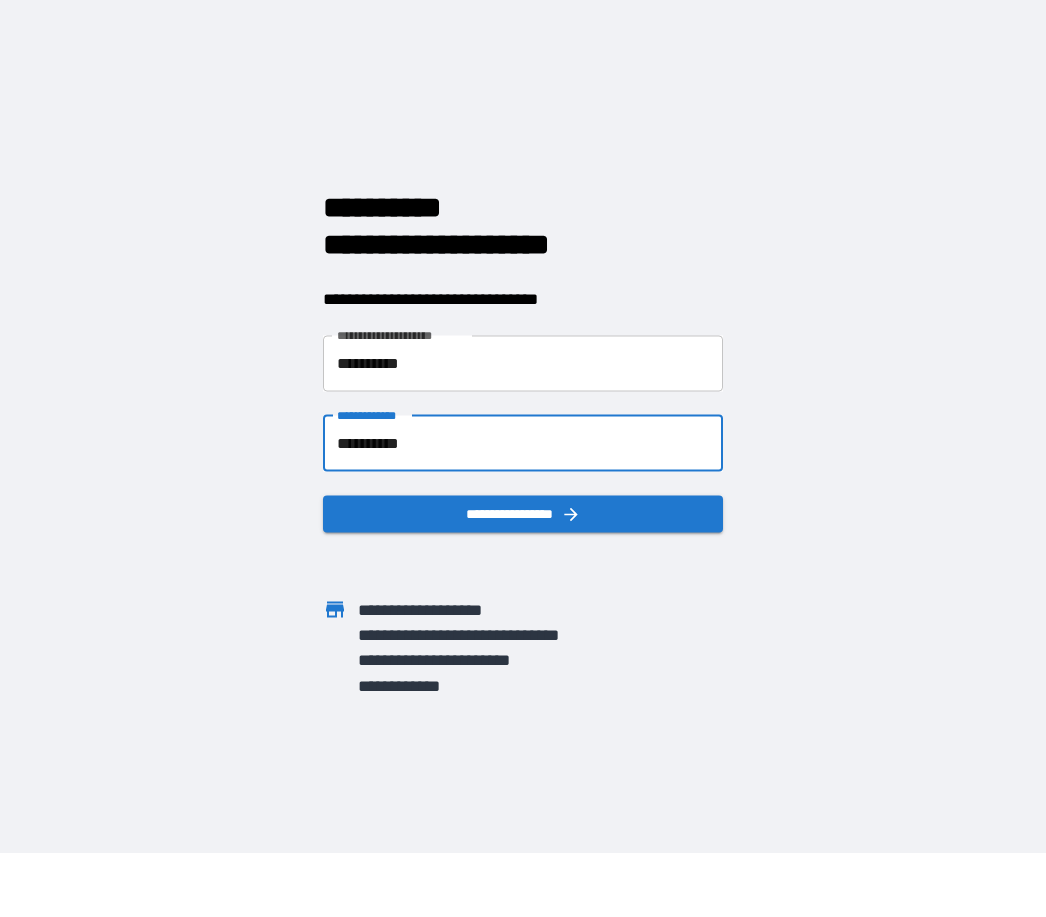 click 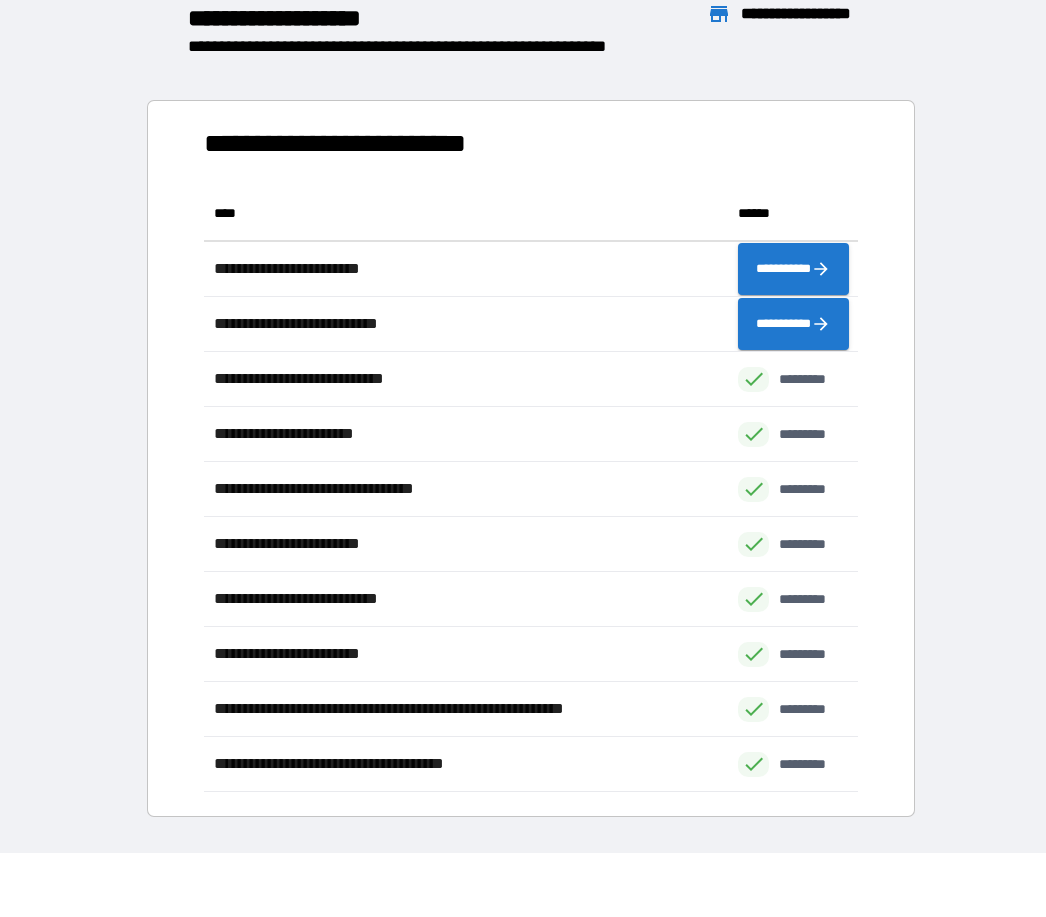 scroll, scrollTop: 606, scrollLeft: 654, axis: both 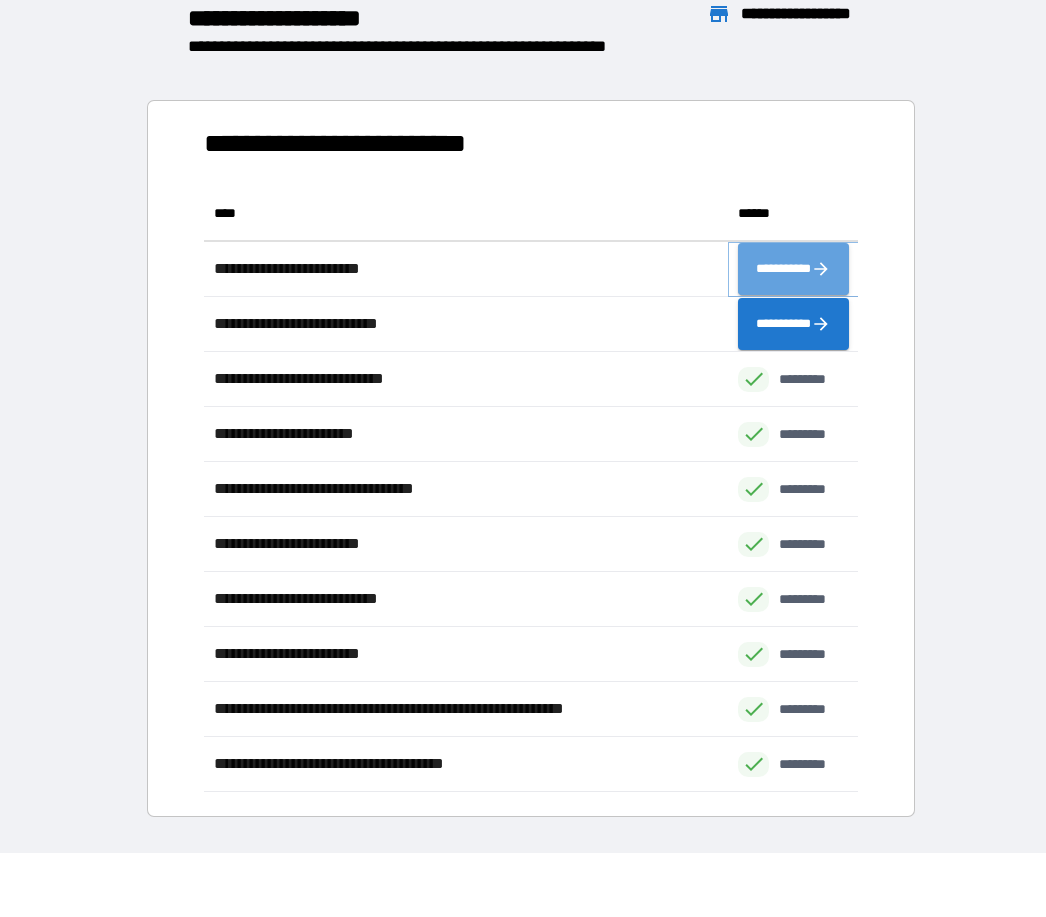 click 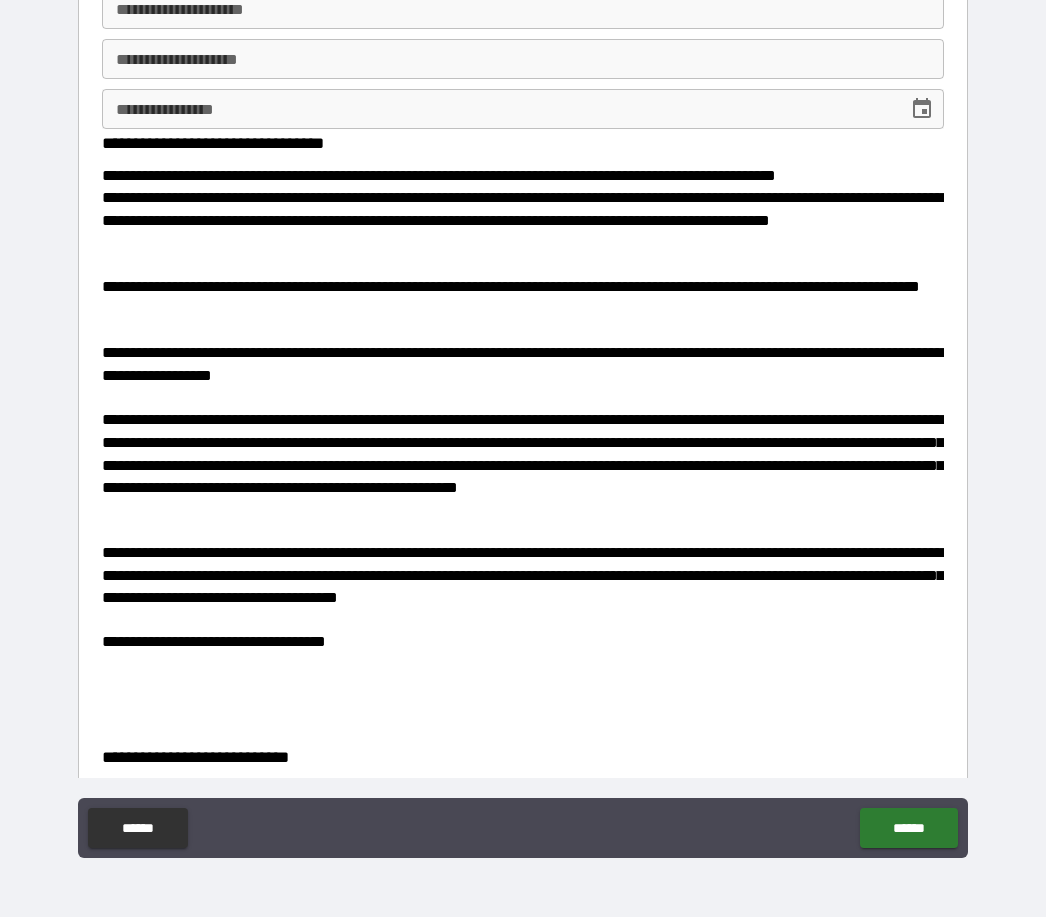scroll, scrollTop: 0, scrollLeft: 0, axis: both 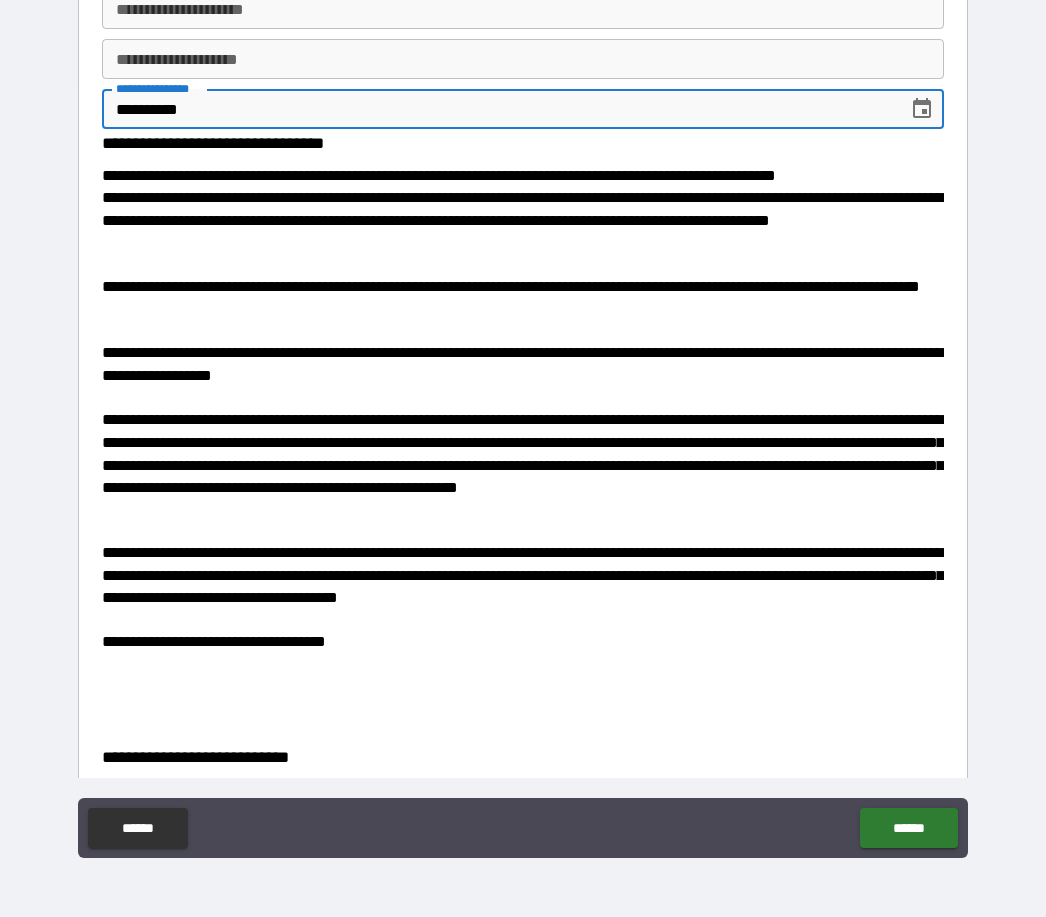 type on "**********" 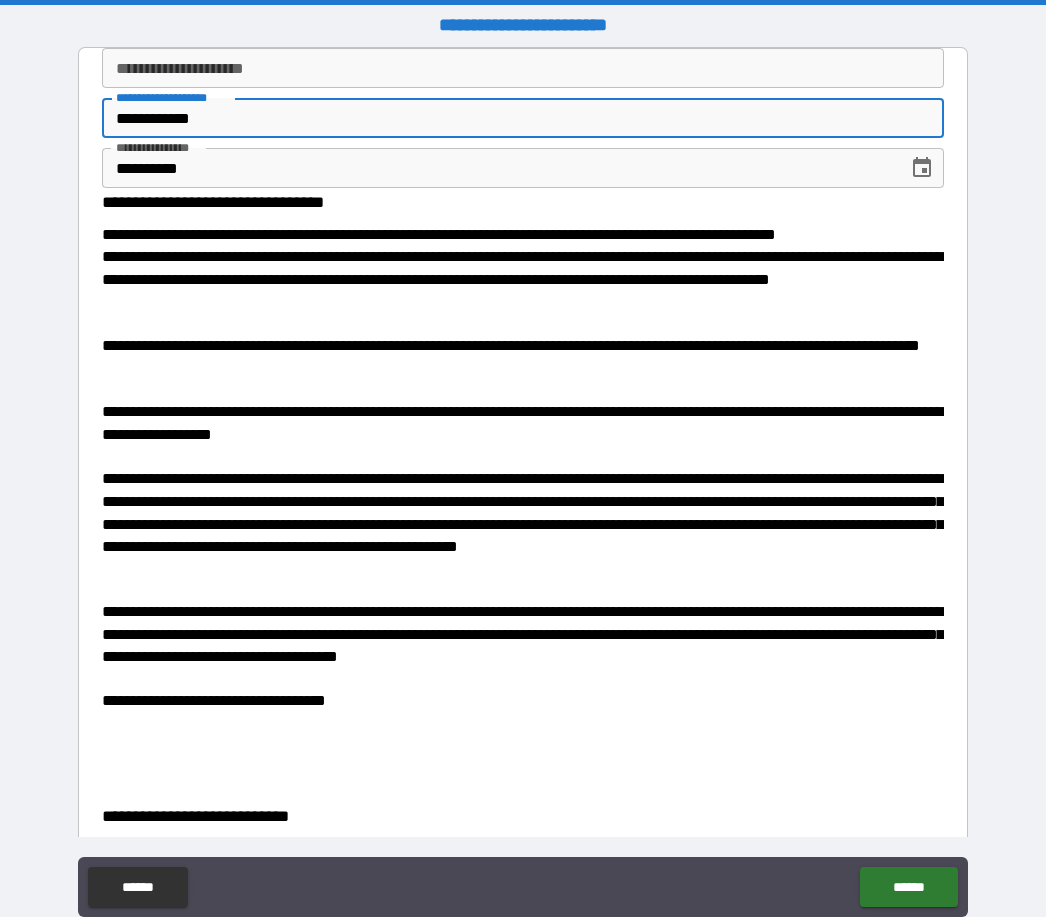 scroll, scrollTop: 4, scrollLeft: 0, axis: vertical 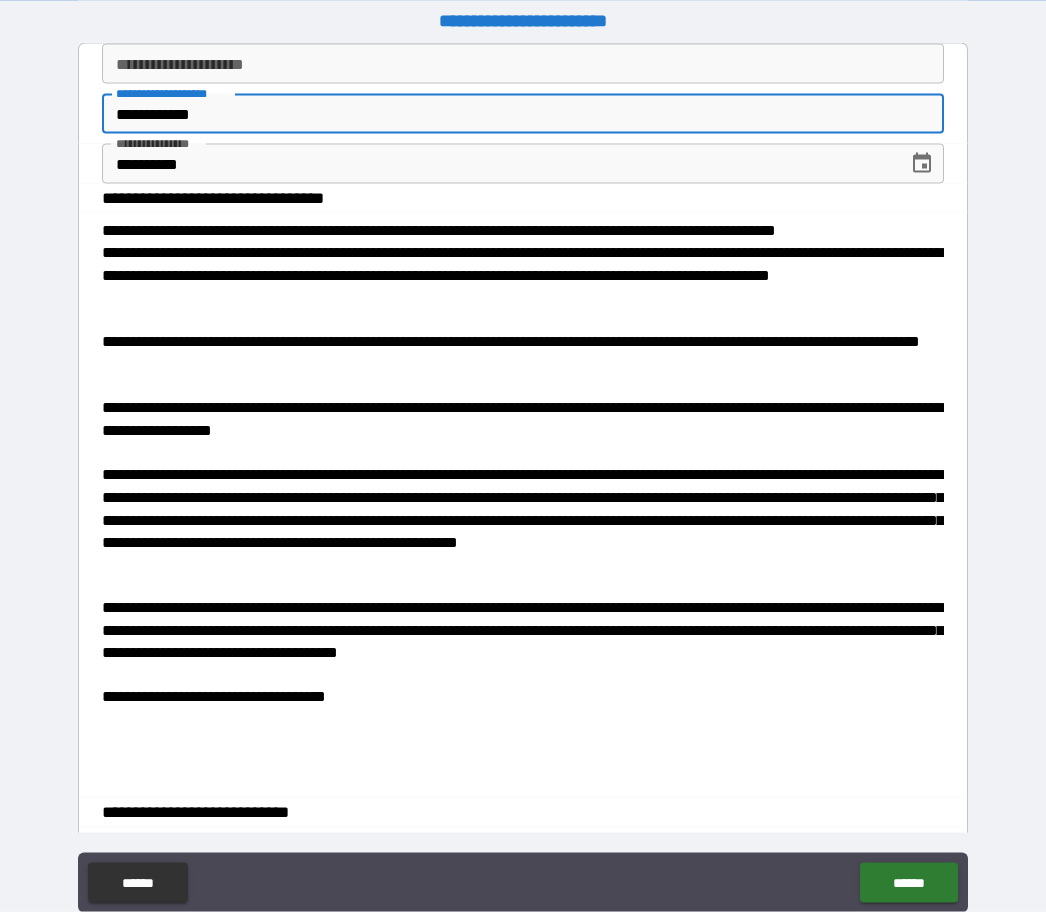 type on "**********" 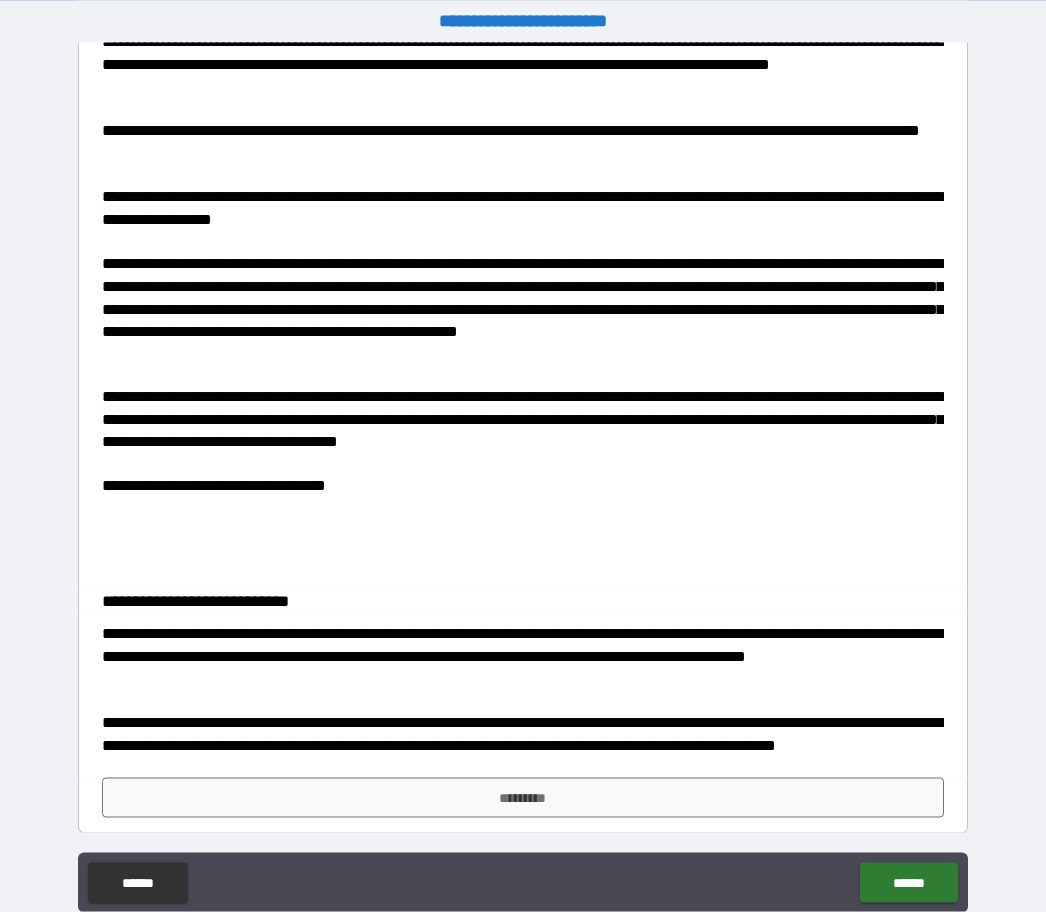 scroll, scrollTop: 210, scrollLeft: 0, axis: vertical 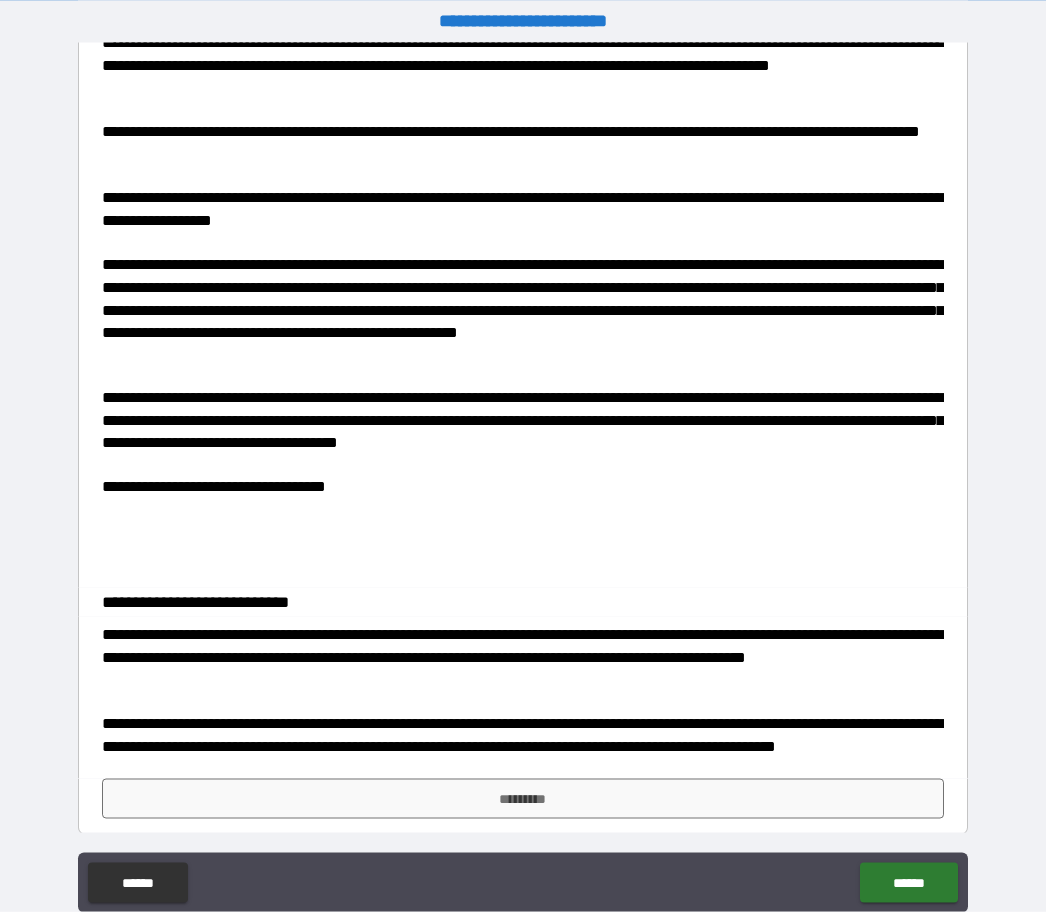 type on "*******" 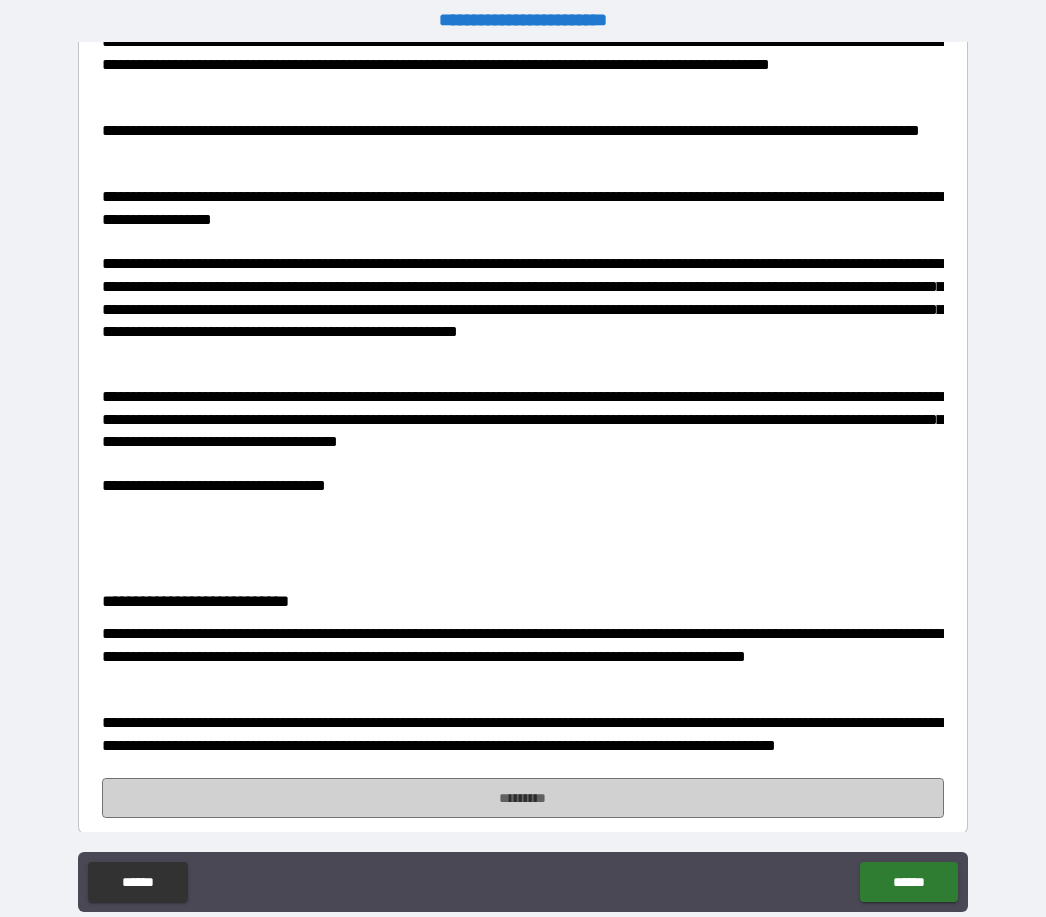 click on "*********" at bounding box center (523, 798) 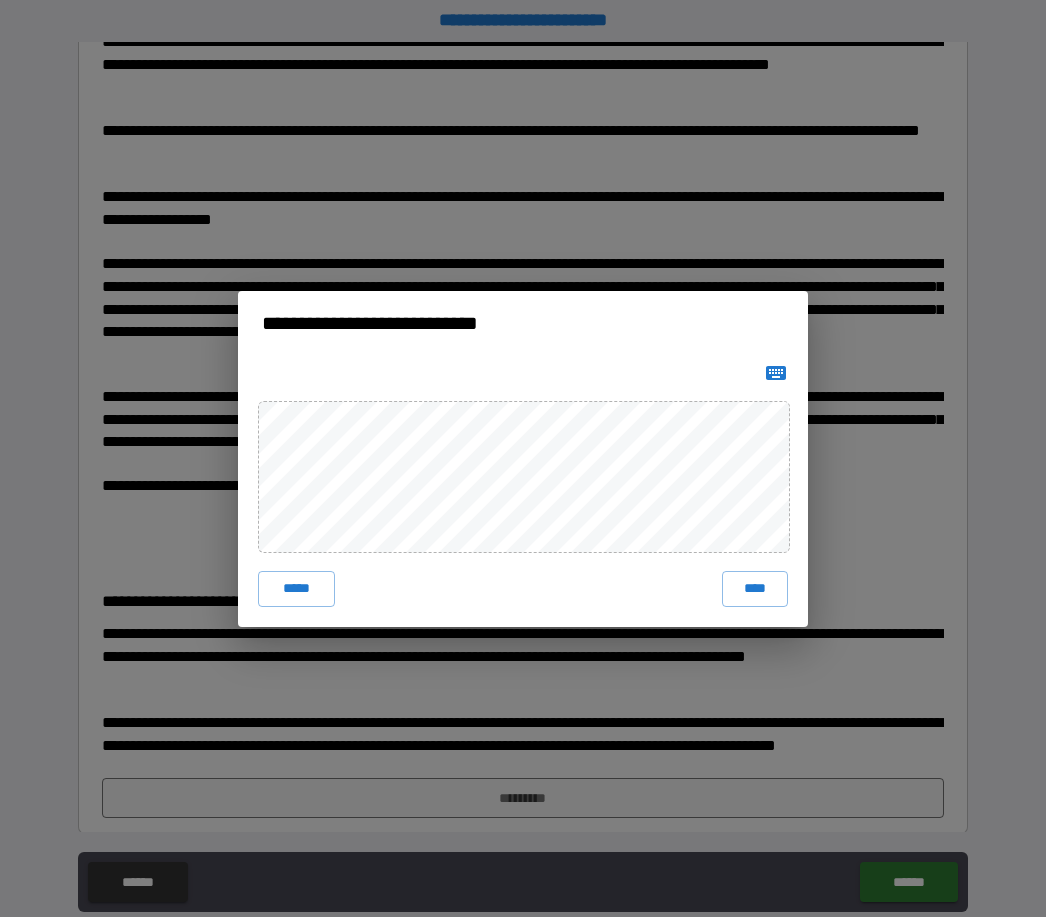 click on "****" at bounding box center [755, 589] 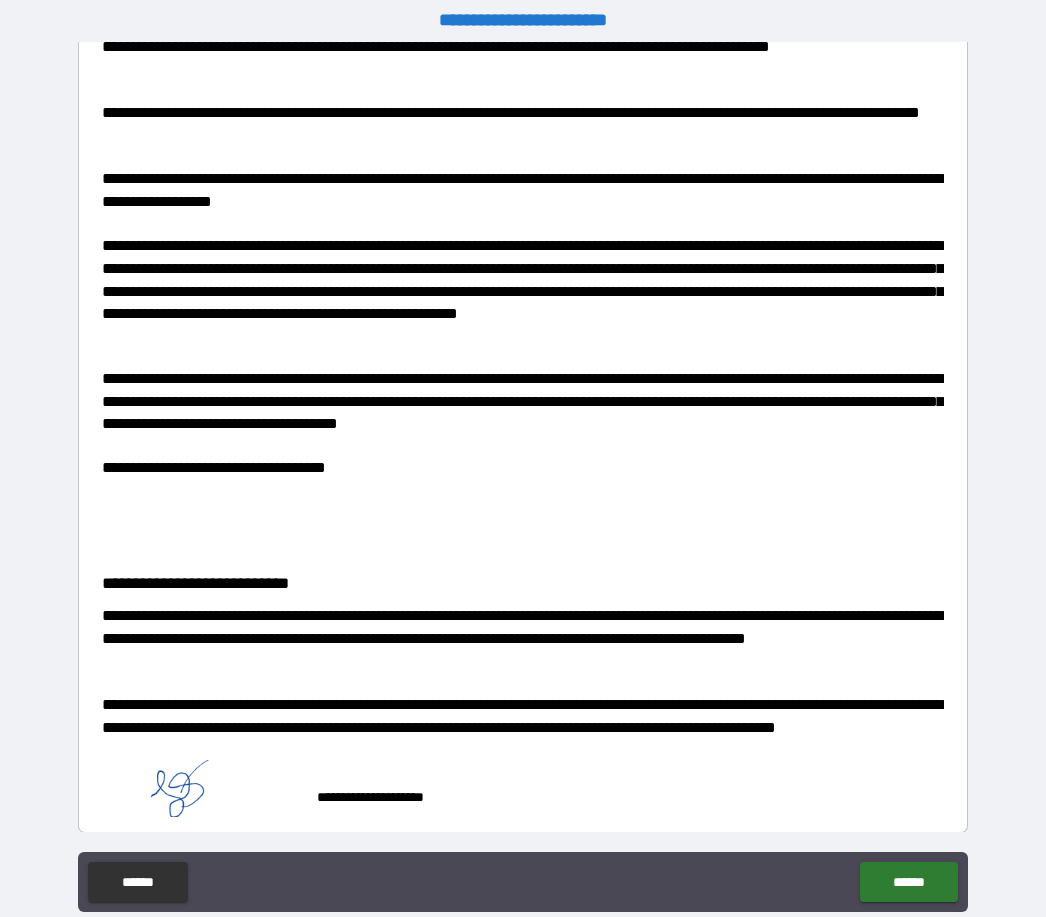 scroll, scrollTop: 227, scrollLeft: 0, axis: vertical 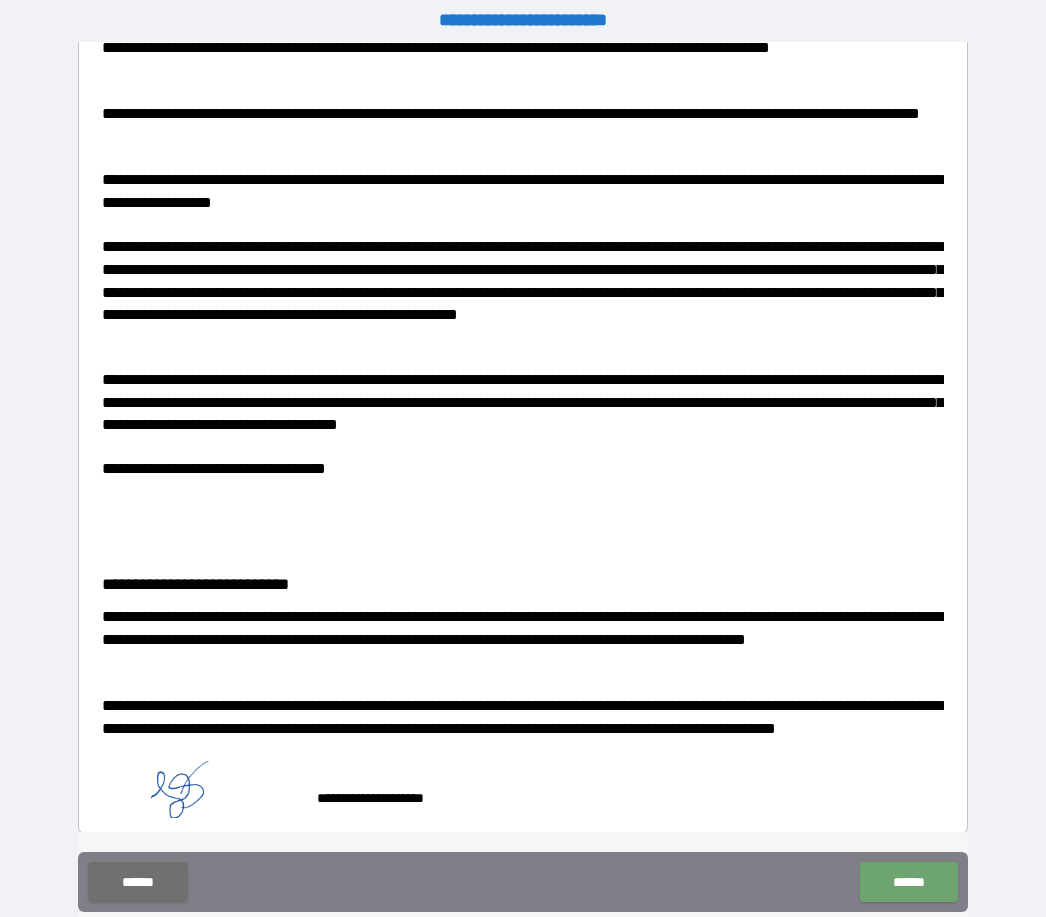 click on "******" at bounding box center (908, 882) 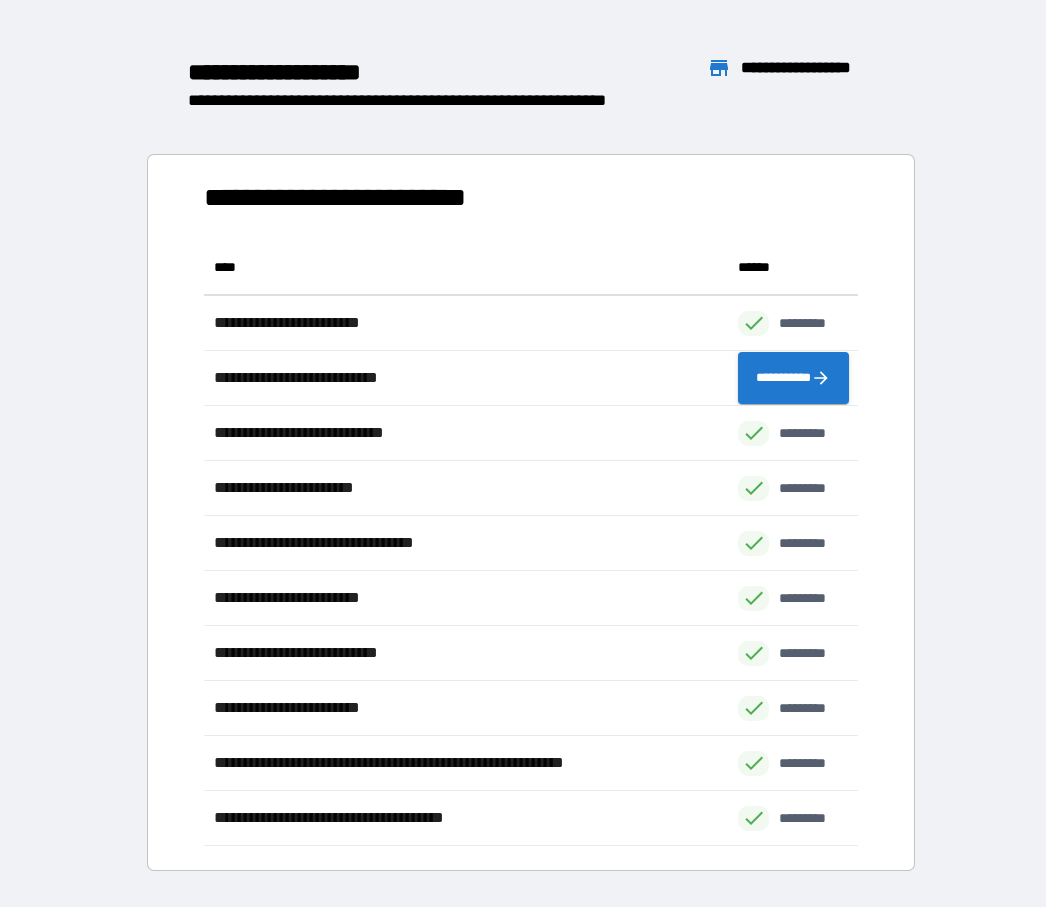 scroll, scrollTop: 1, scrollLeft: 1, axis: both 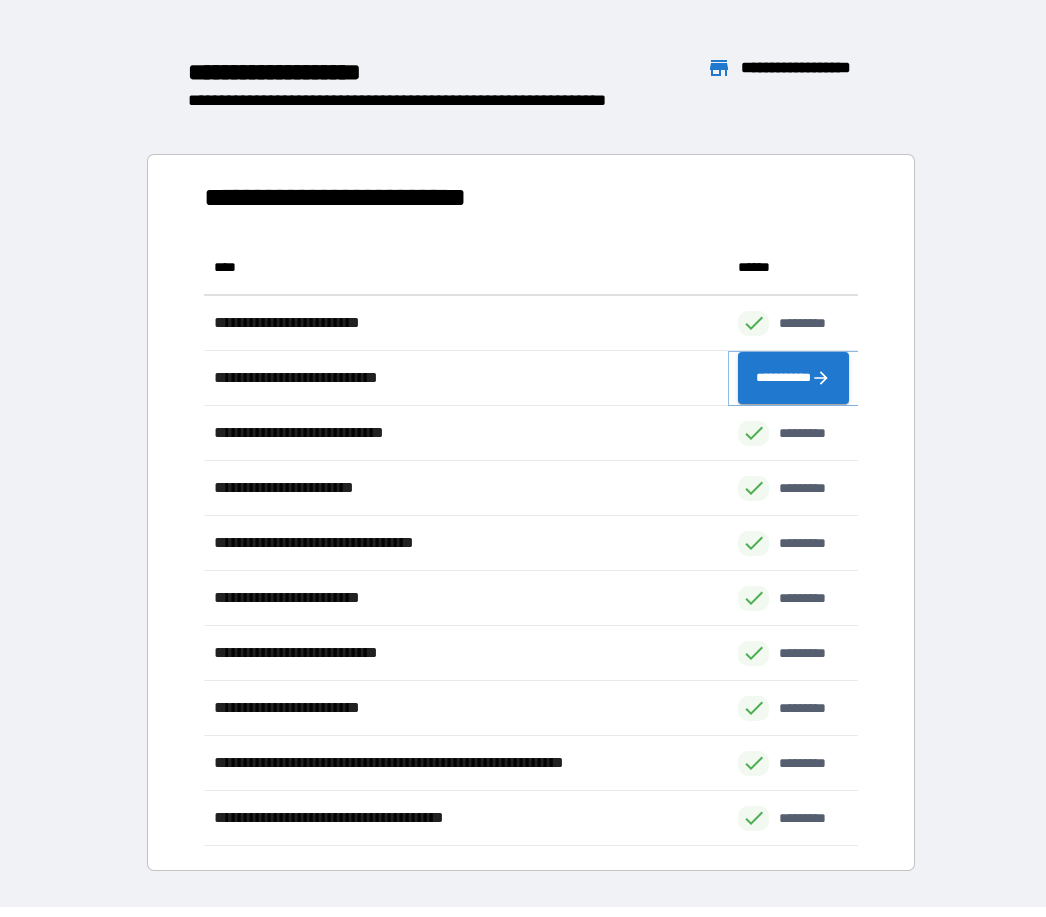 click on "**********" at bounding box center [793, 378] 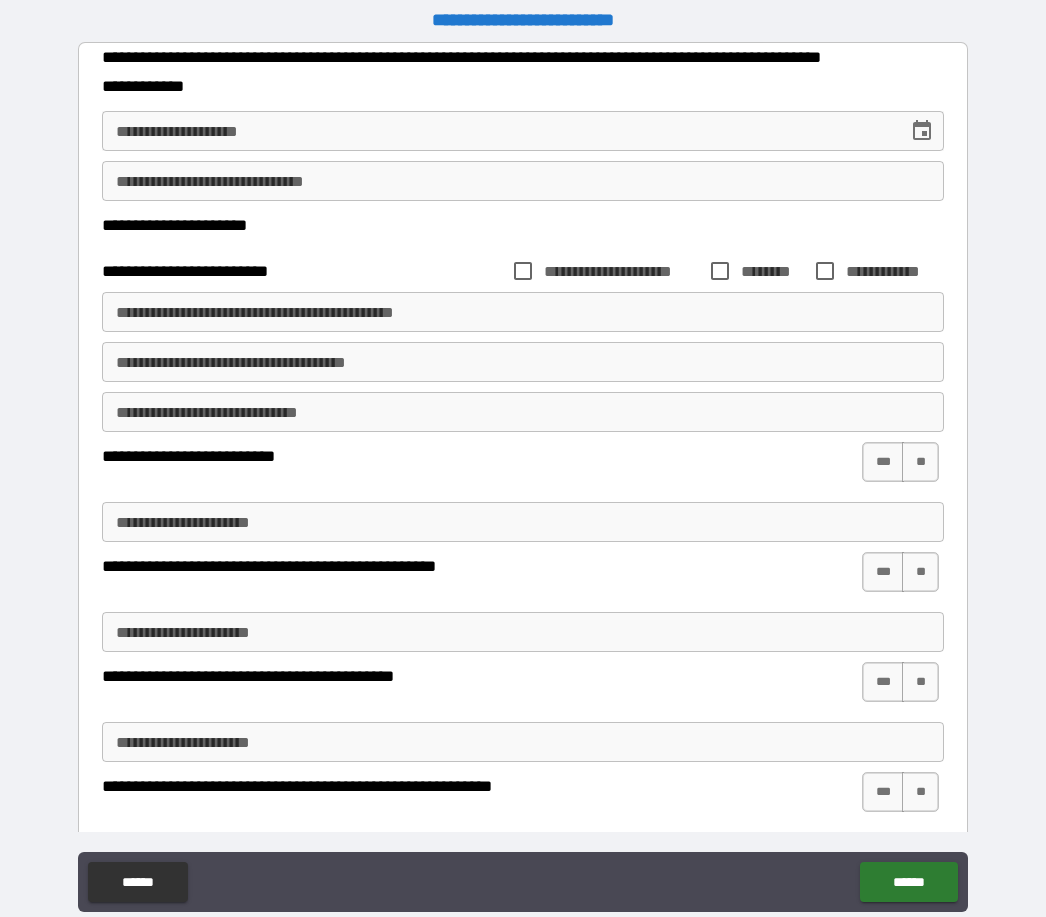 click on "**********" at bounding box center (523, 181) 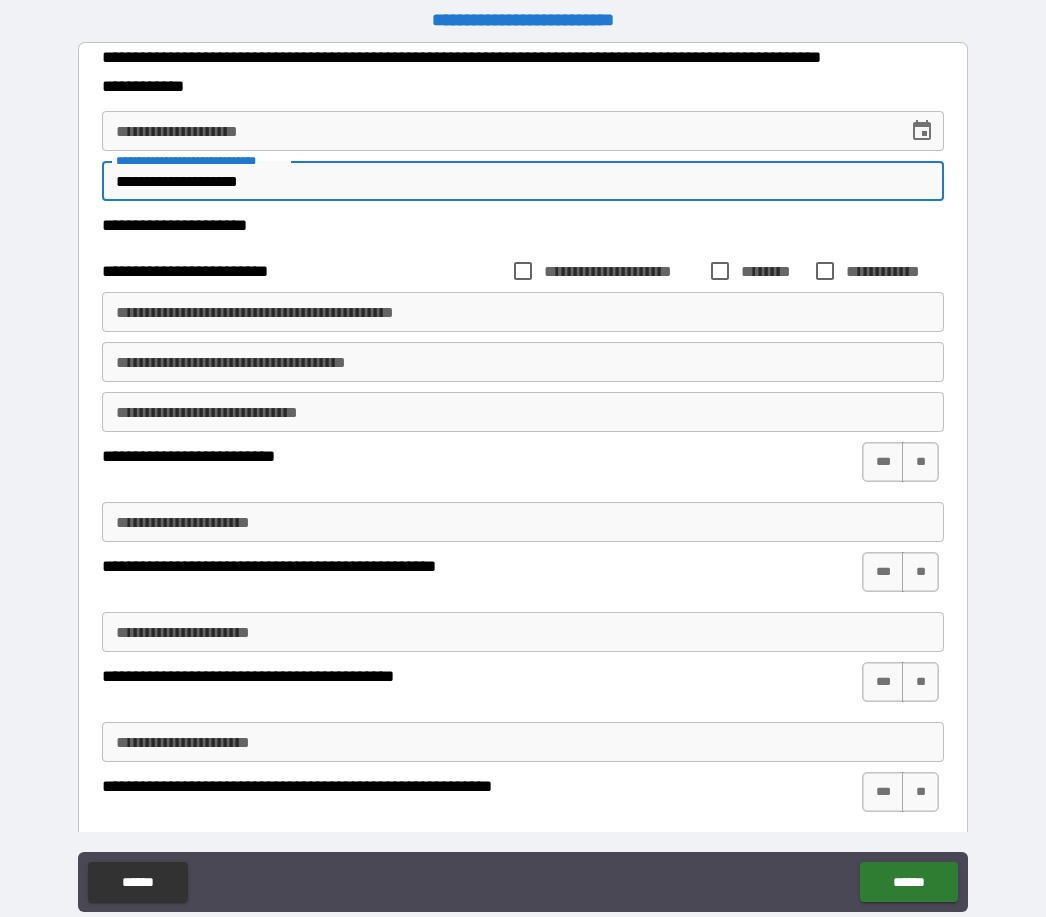 type on "**********" 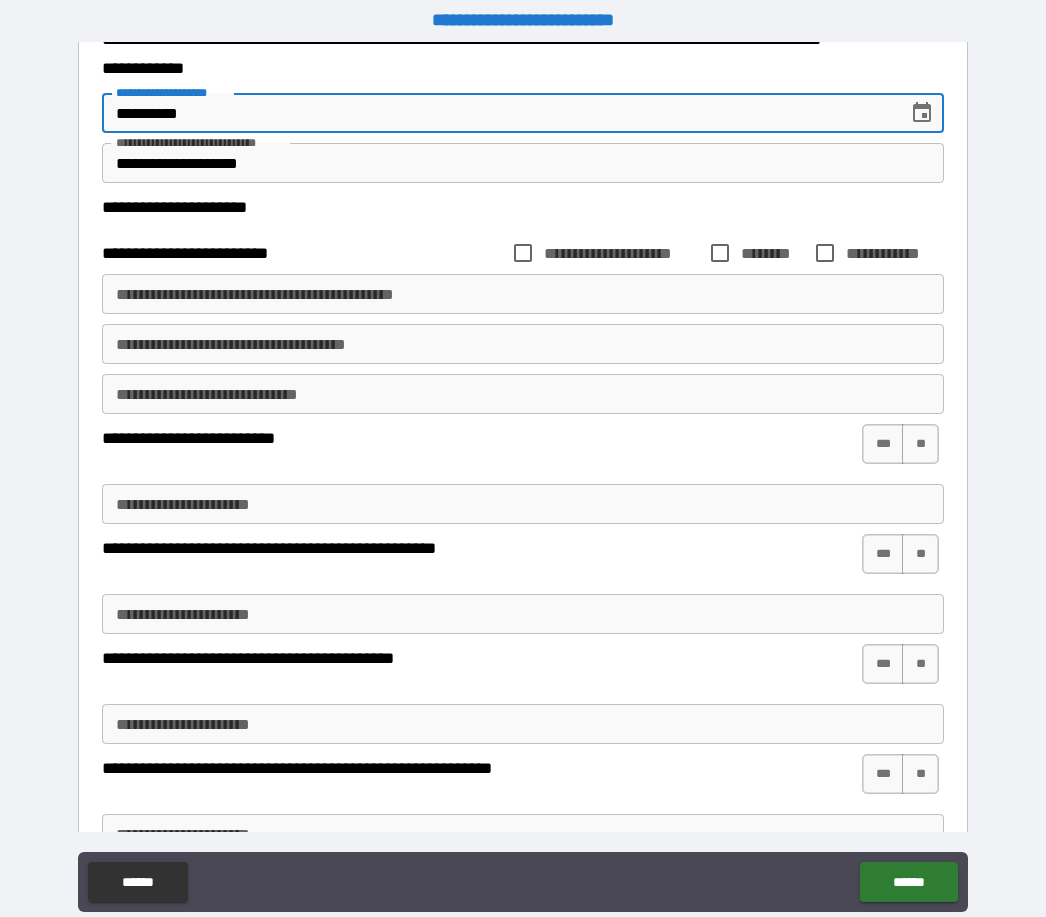 scroll, scrollTop: 22, scrollLeft: 0, axis: vertical 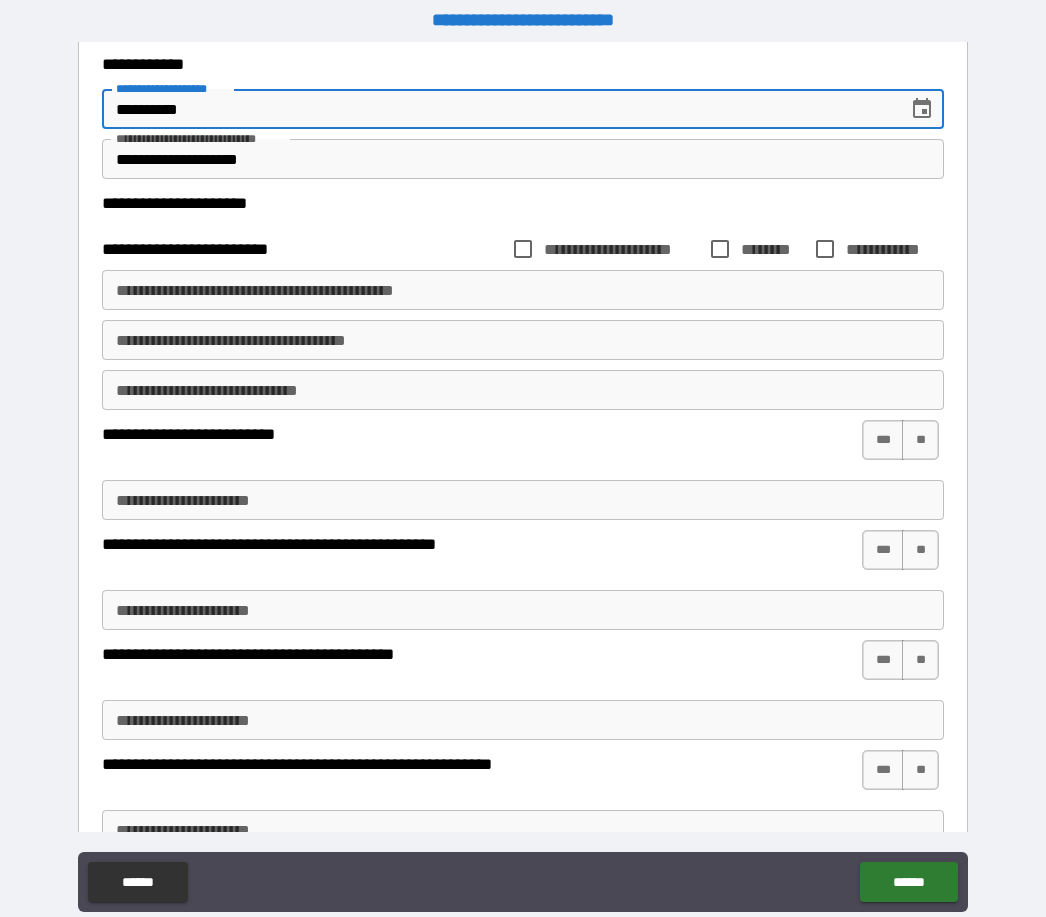 type on "**********" 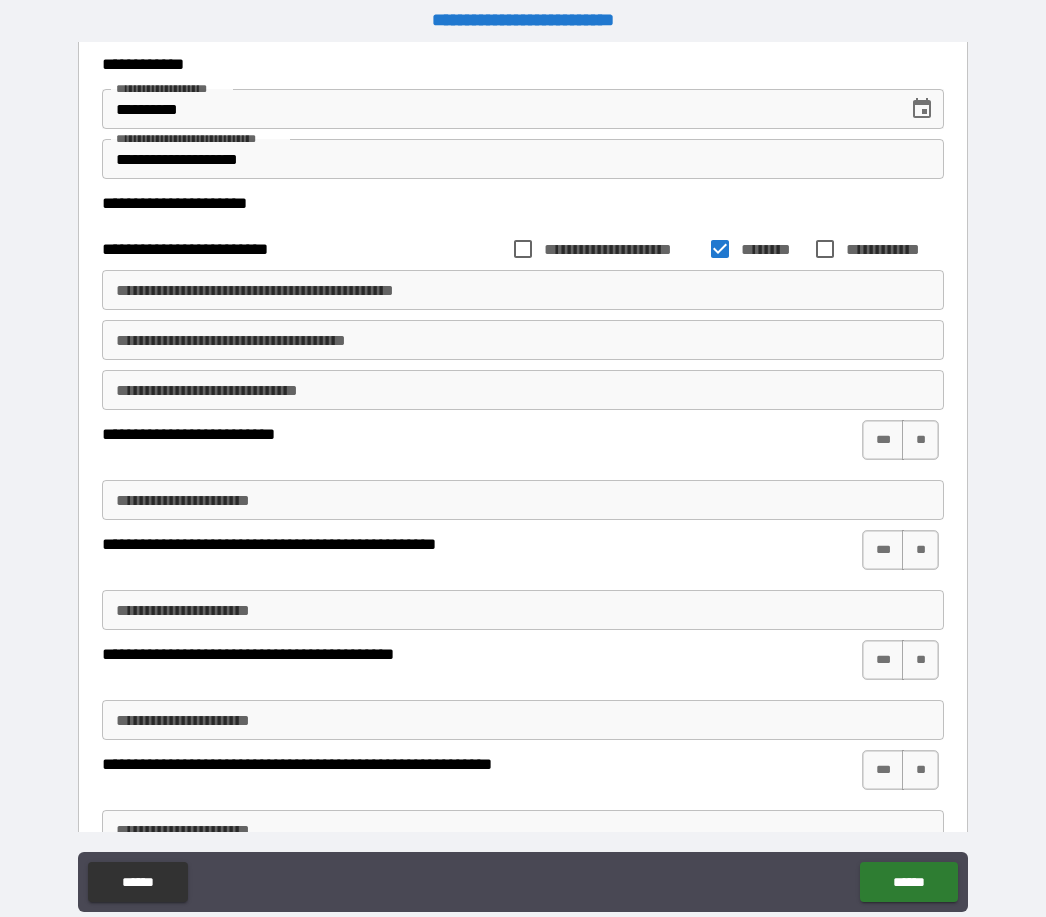click on "**********" at bounding box center [523, 290] 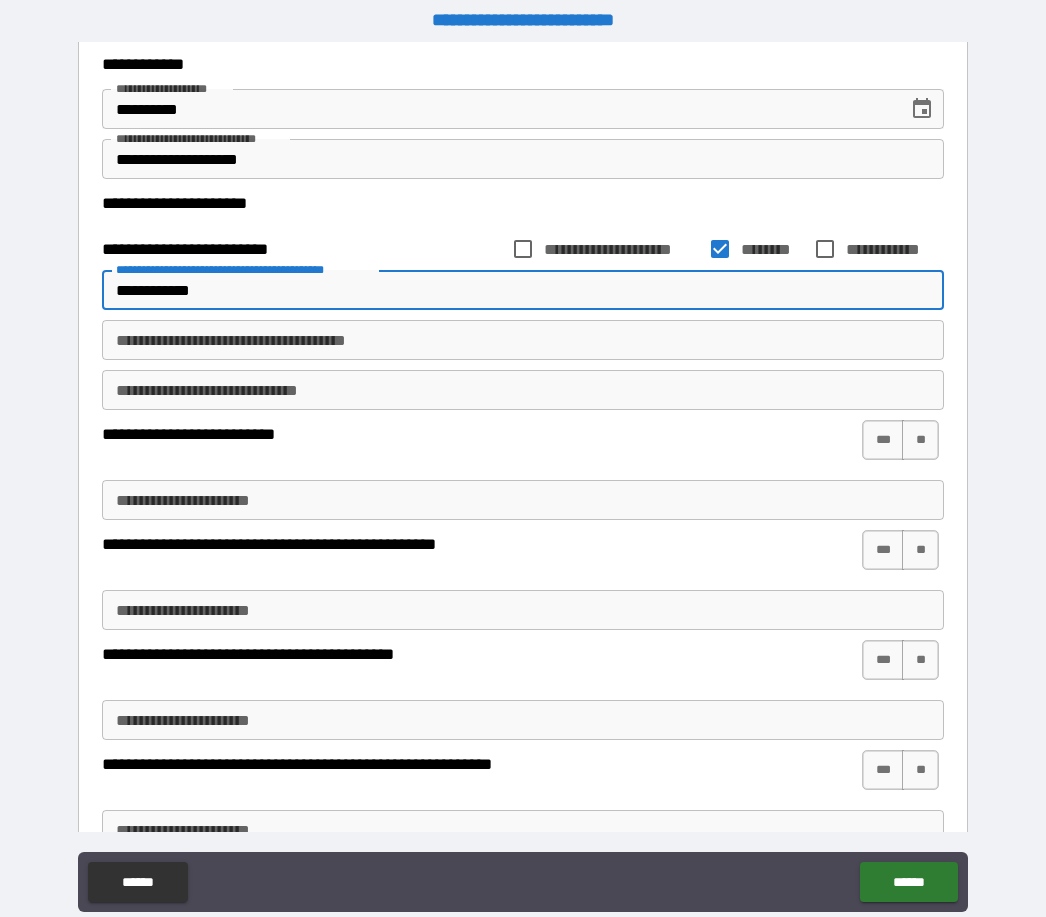 type on "**********" 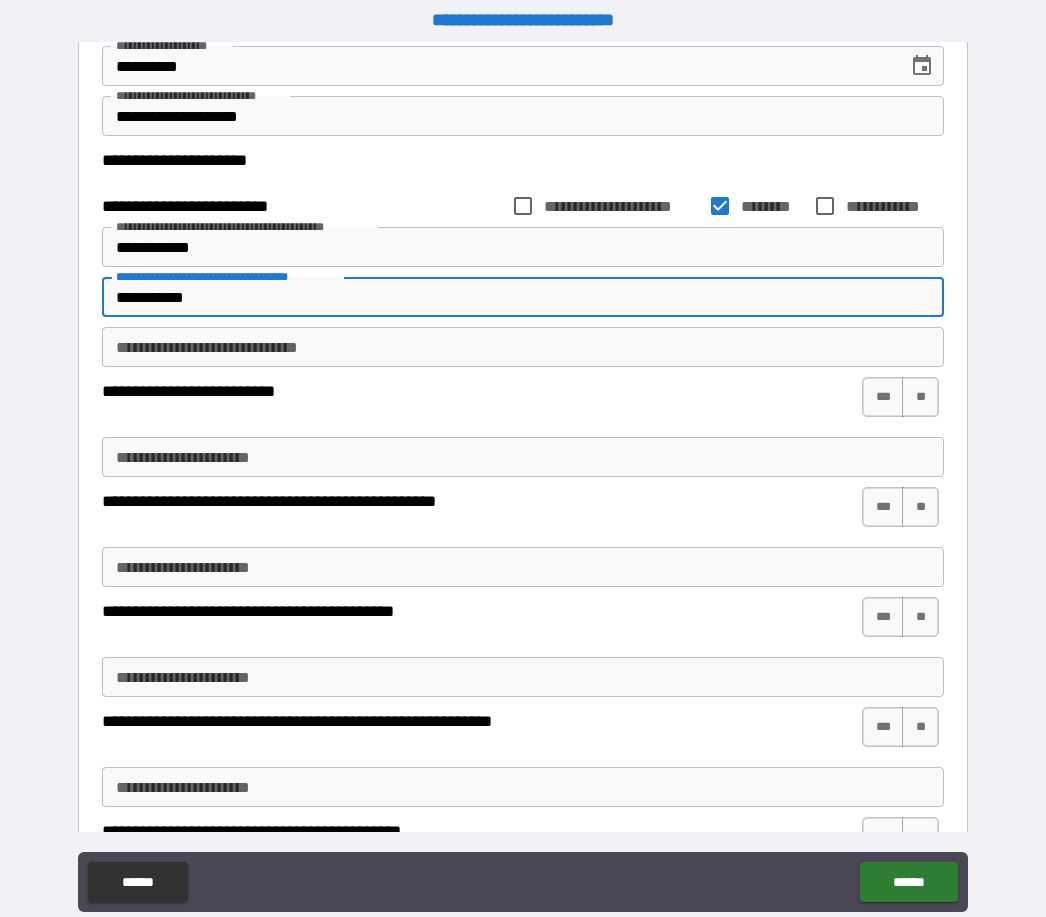 scroll, scrollTop: 74, scrollLeft: 0, axis: vertical 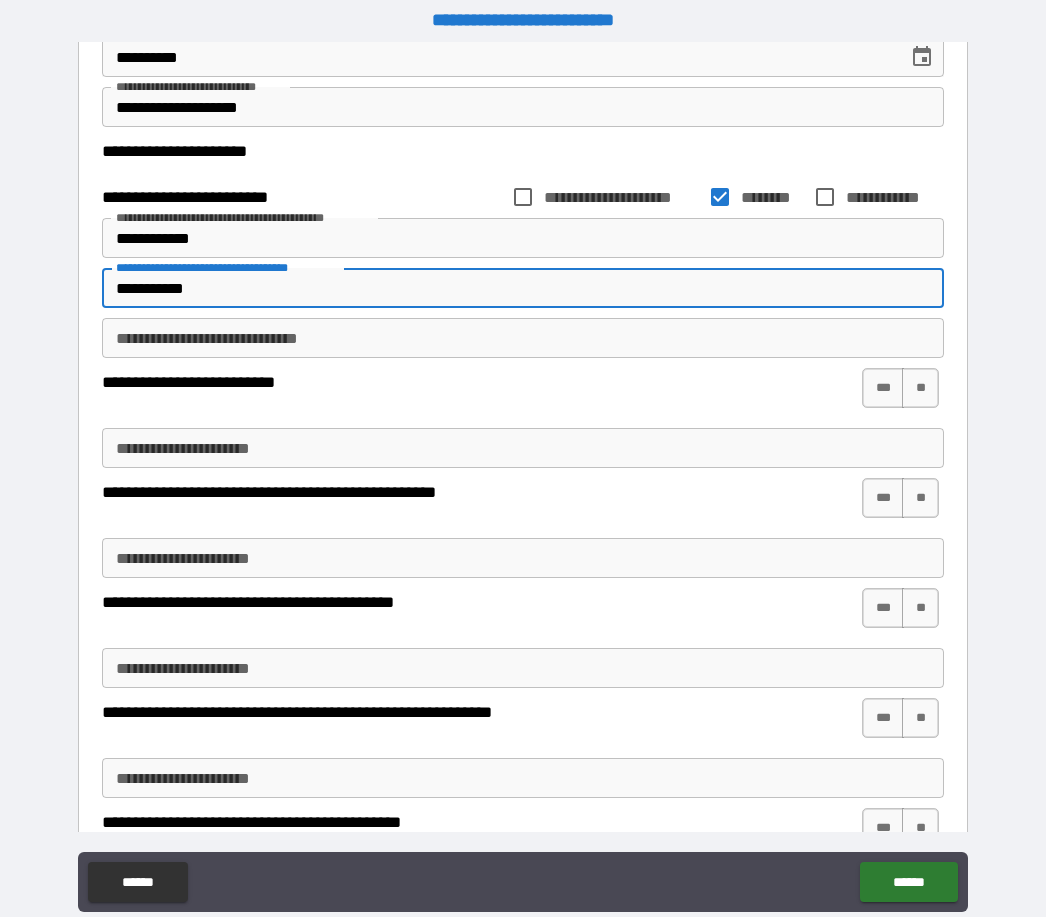 type on "**********" 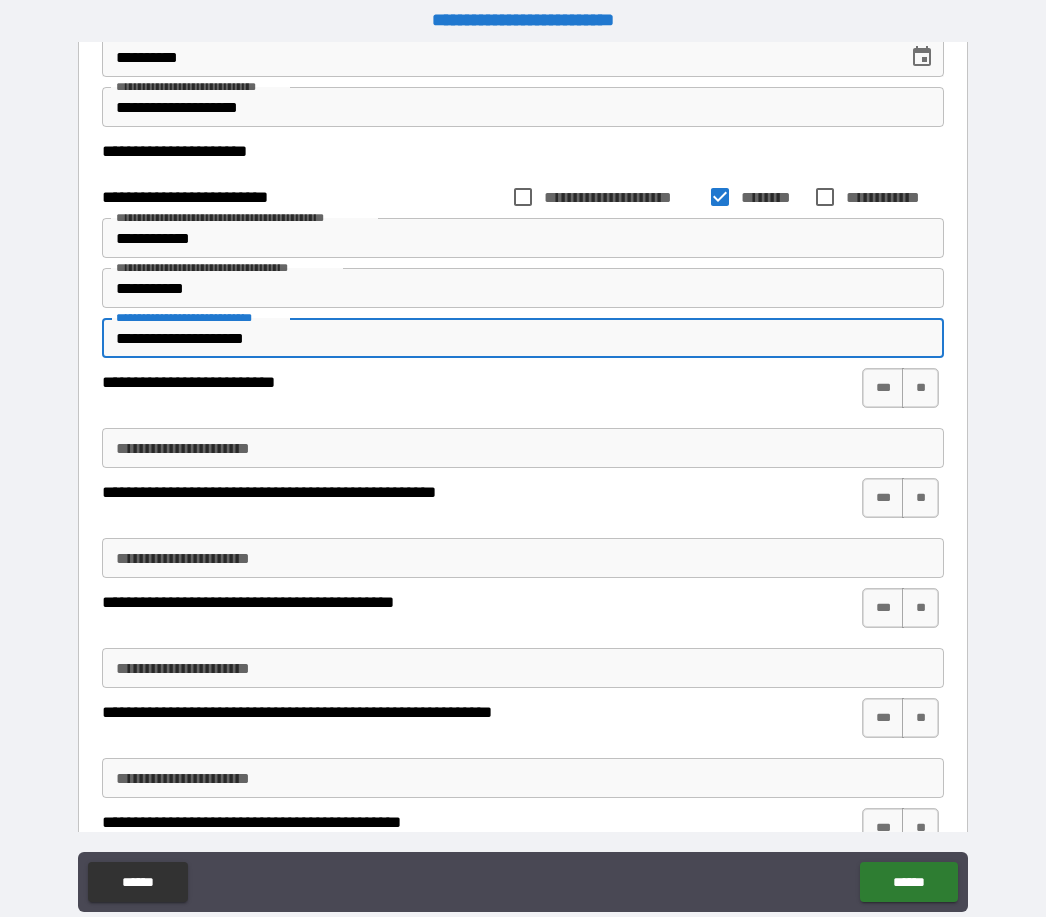 type on "**********" 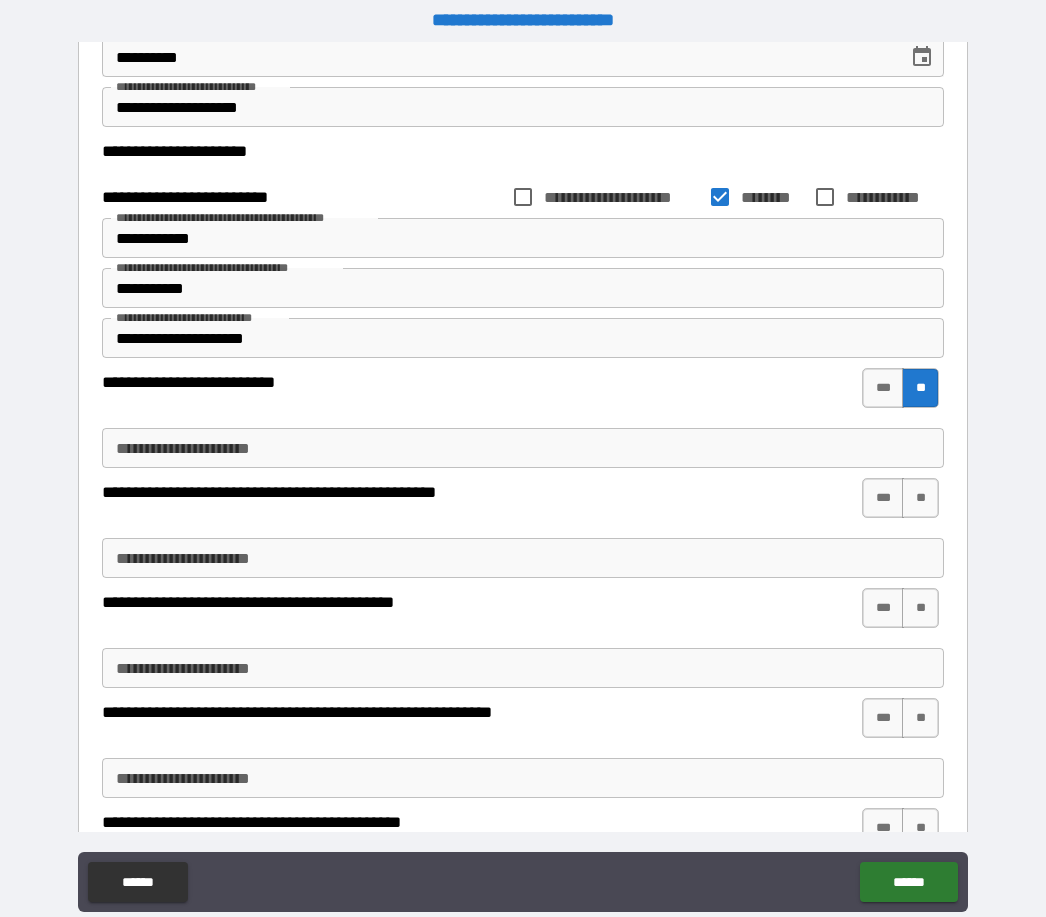 click on "**" at bounding box center (920, 498) 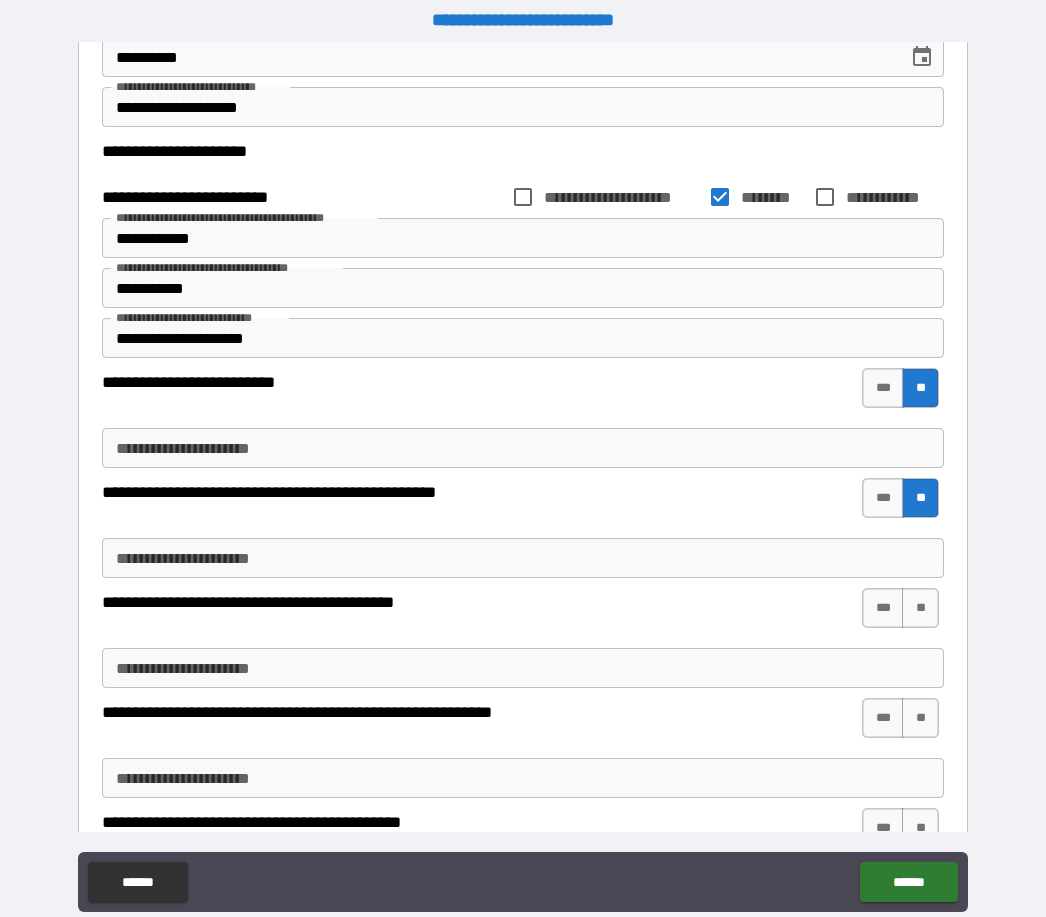 click on "**" at bounding box center (920, 608) 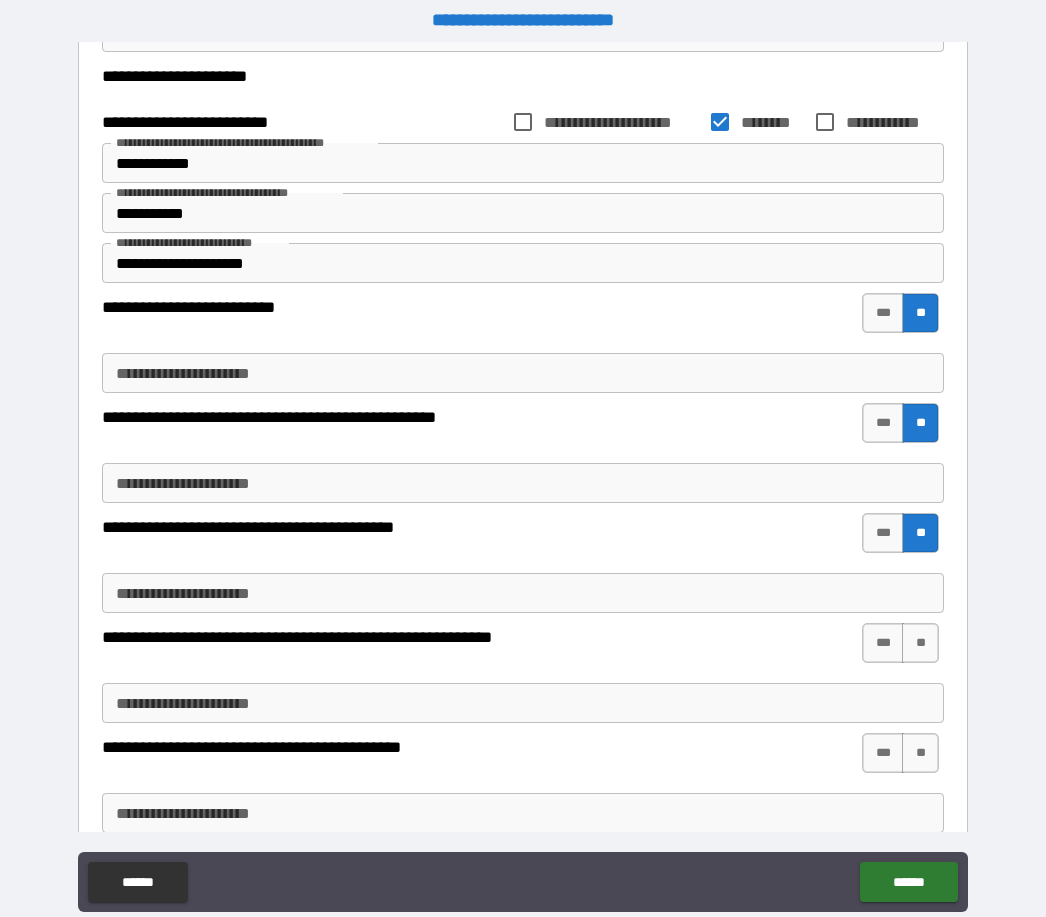 scroll, scrollTop: 151, scrollLeft: 0, axis: vertical 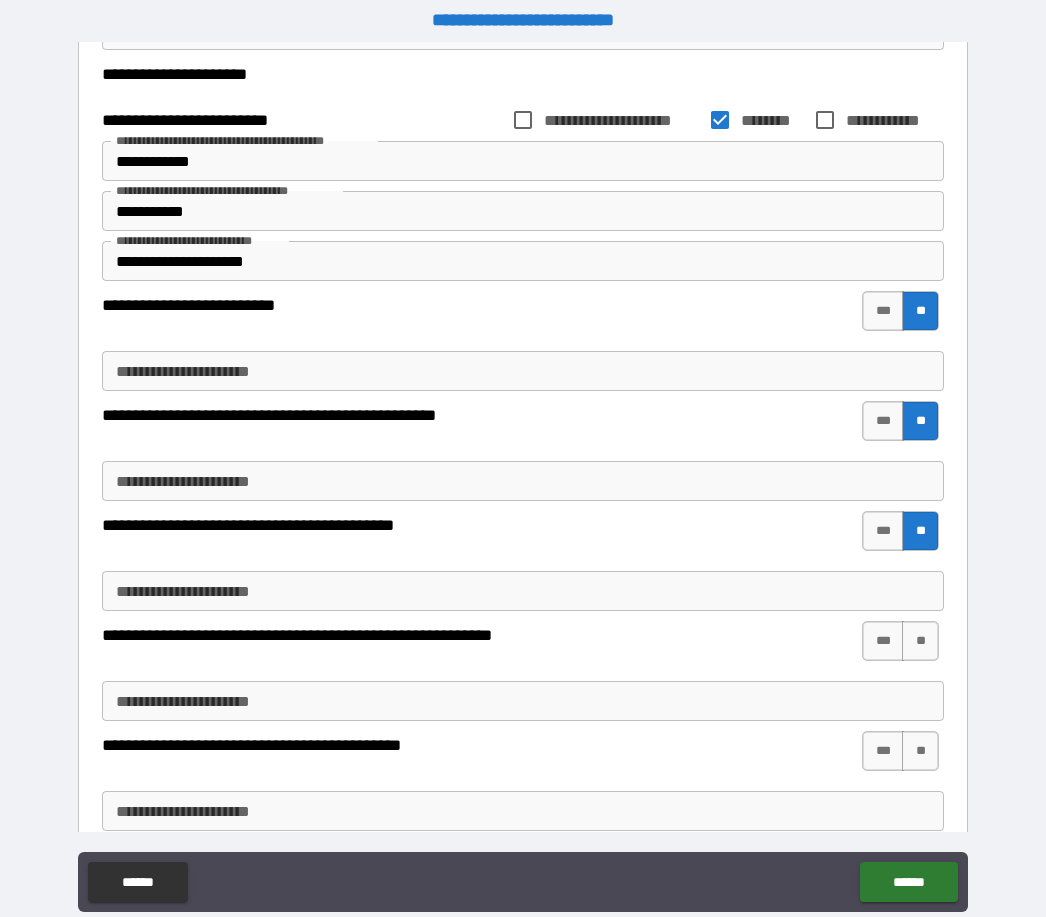 click on "**" at bounding box center (920, 641) 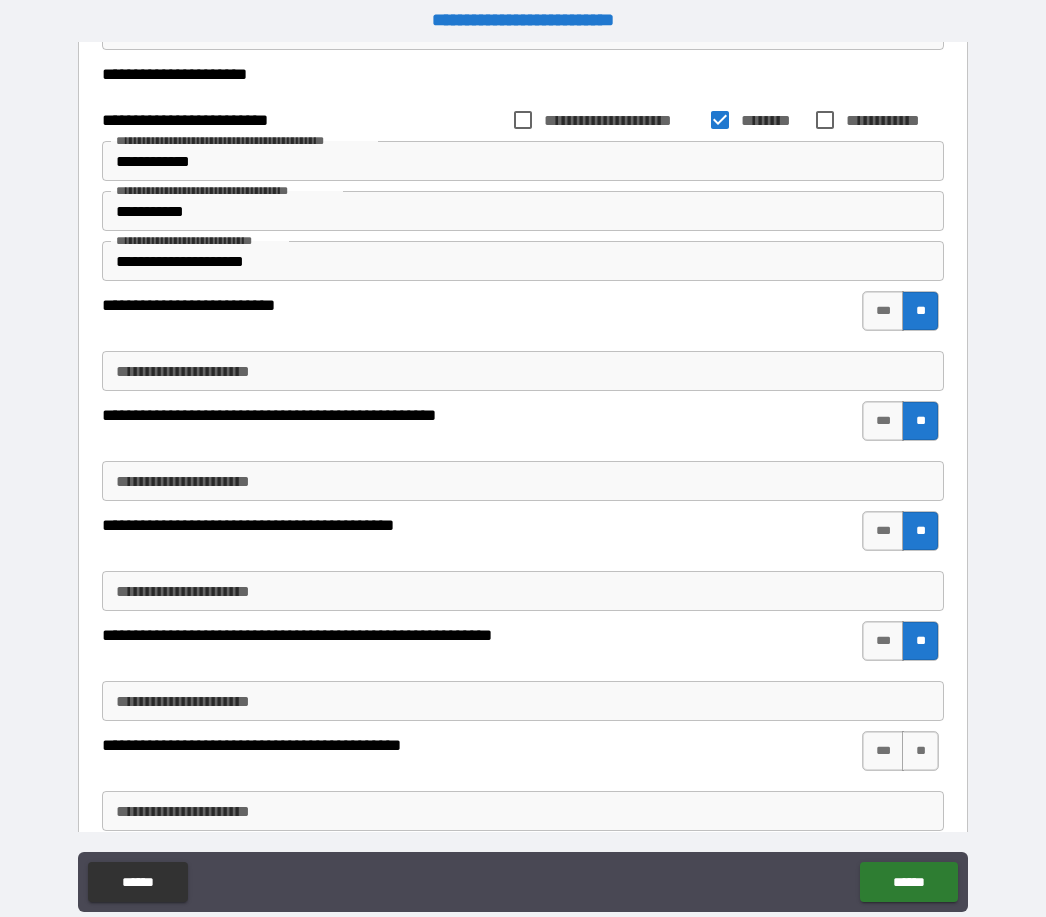 scroll, scrollTop: 186, scrollLeft: 0, axis: vertical 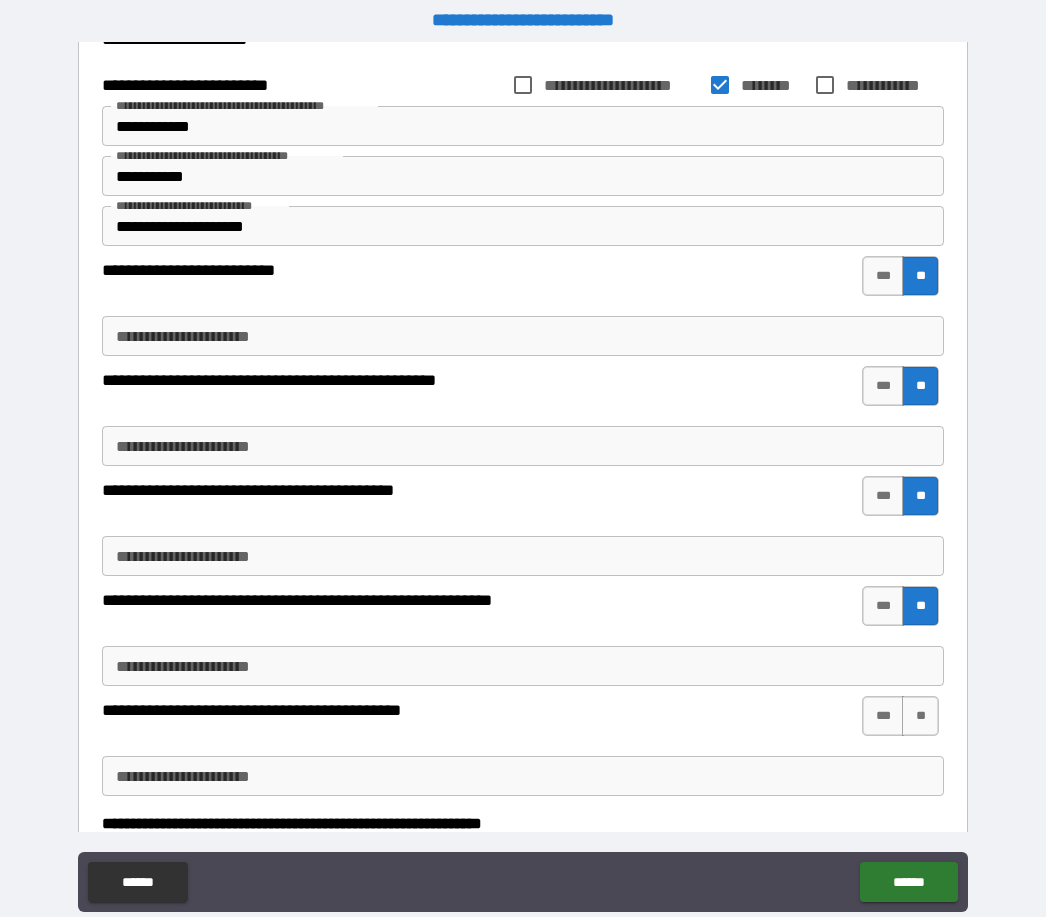 click on "**" at bounding box center (920, 716) 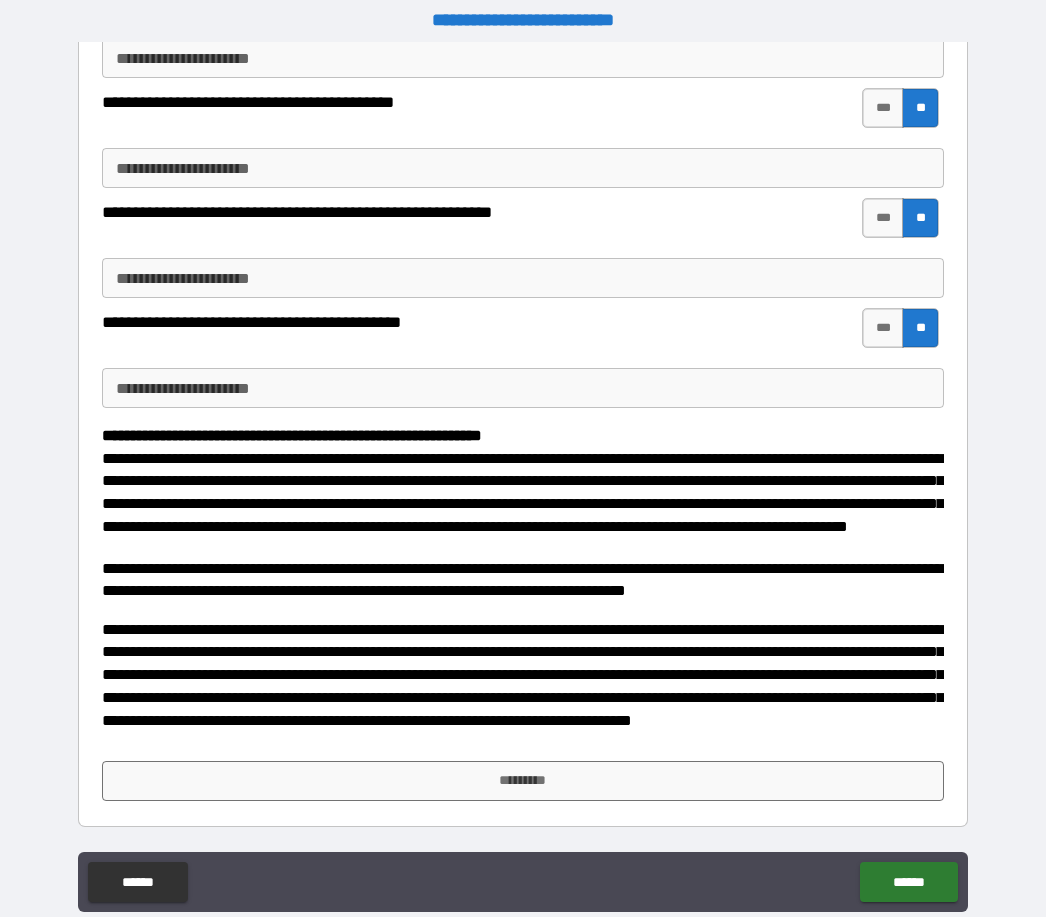 scroll, scrollTop: 573, scrollLeft: 0, axis: vertical 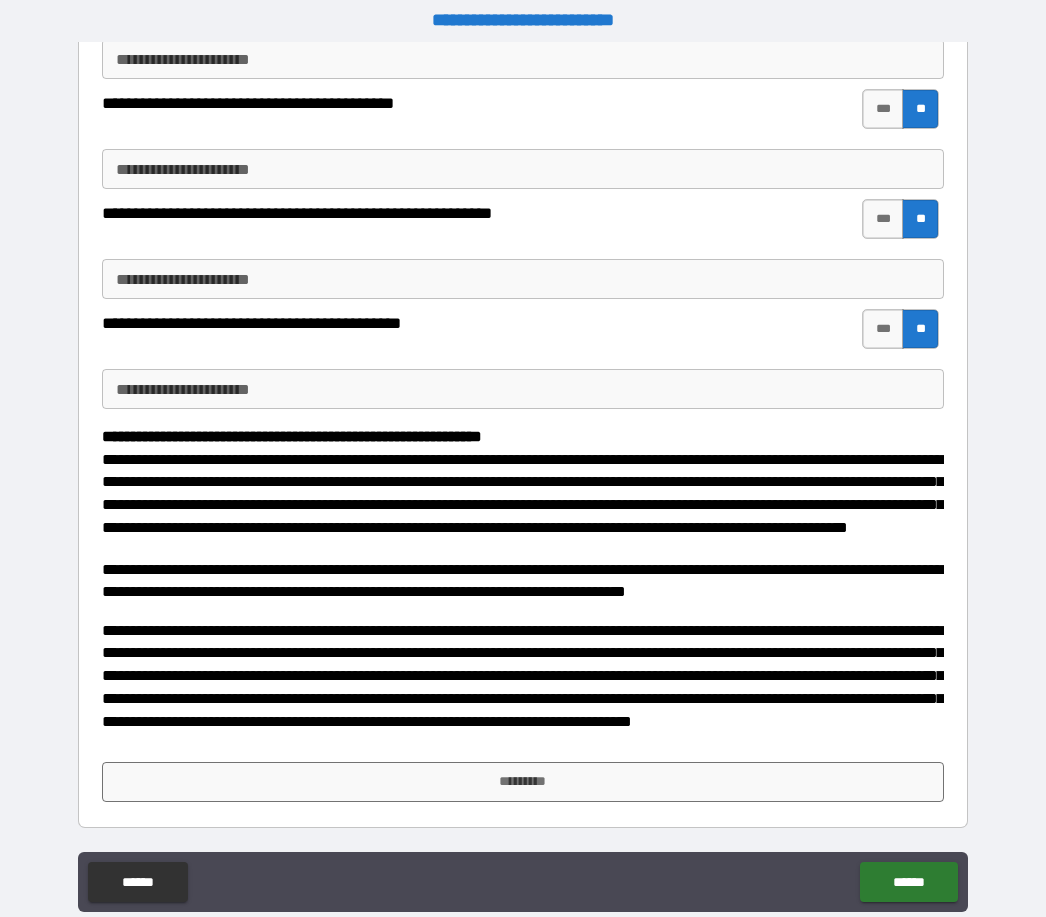 click on "*********" at bounding box center [523, 782] 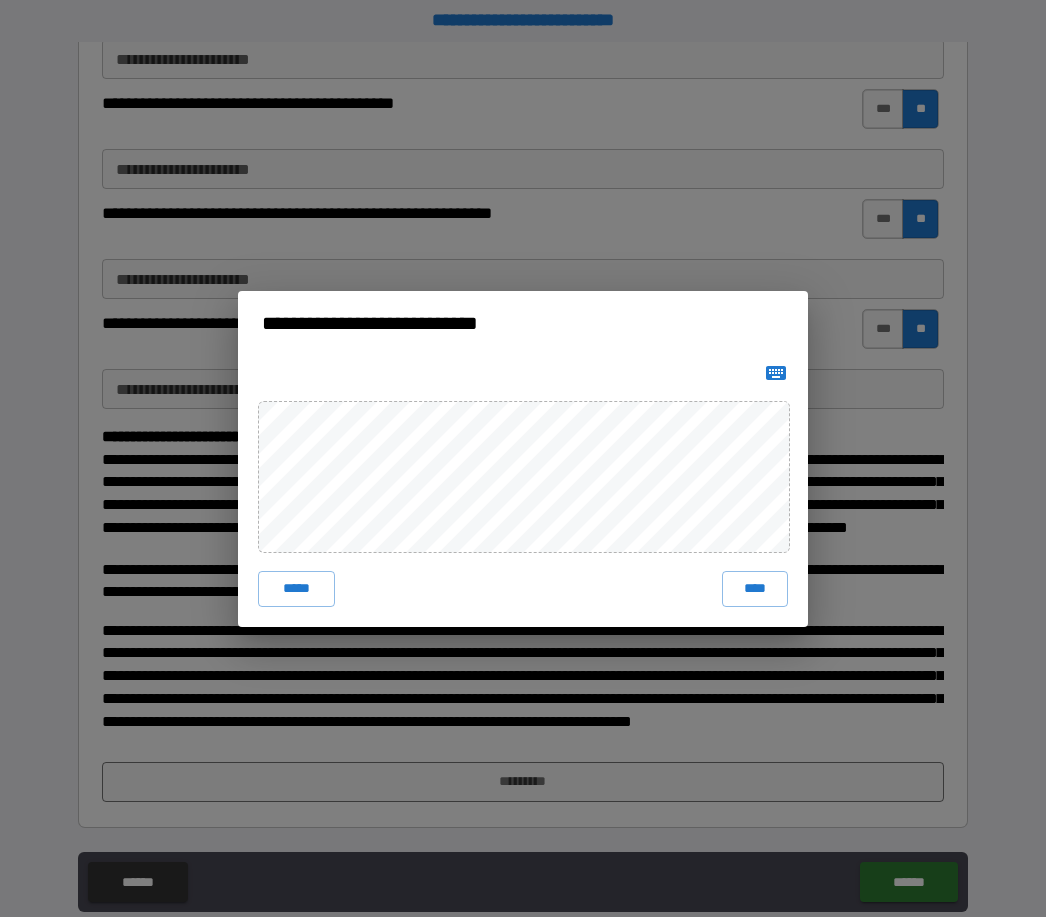 click on "**********" at bounding box center [523, 458] 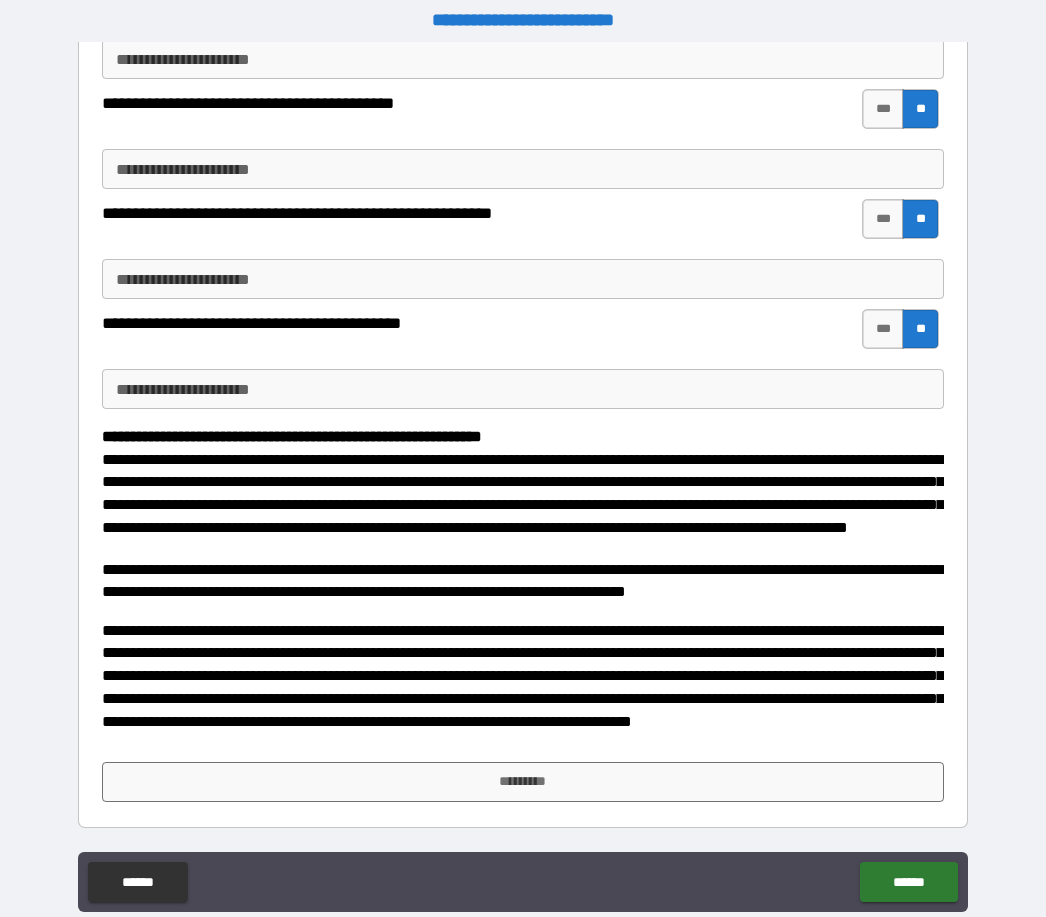 click on "*********" at bounding box center (523, 782) 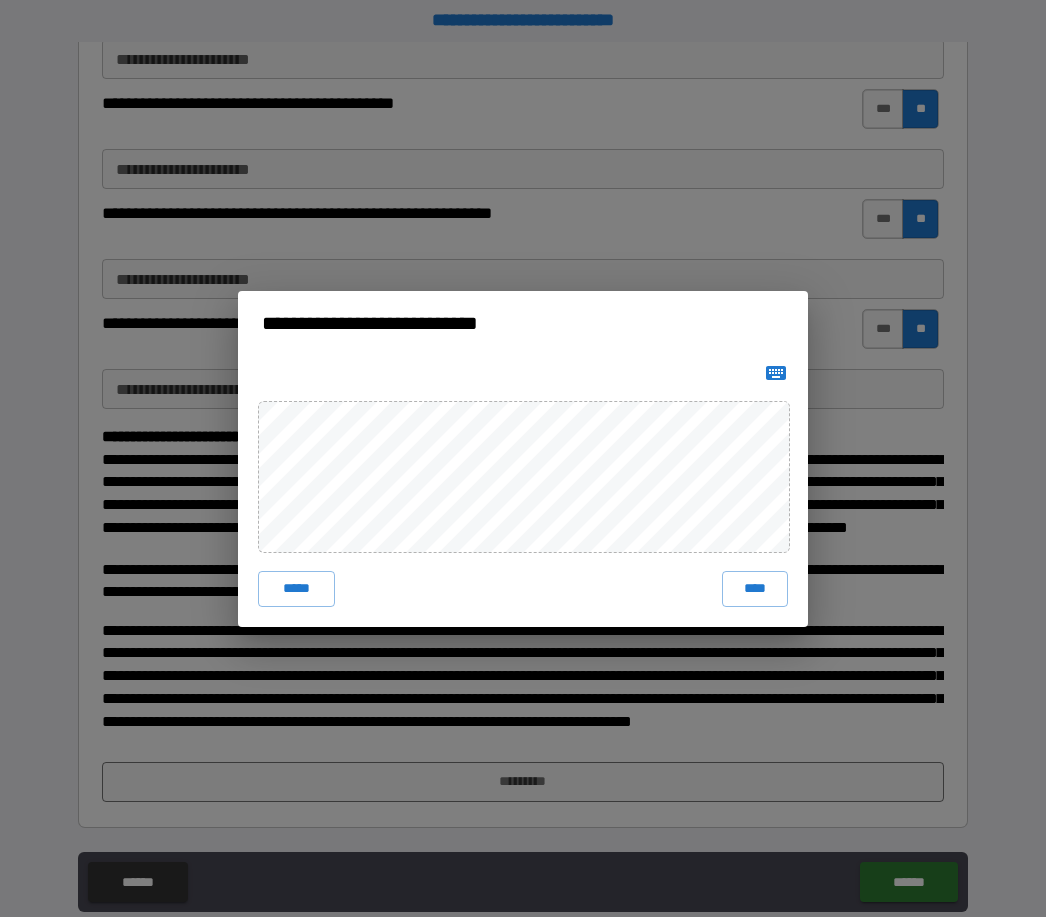 click on "****" at bounding box center (755, 589) 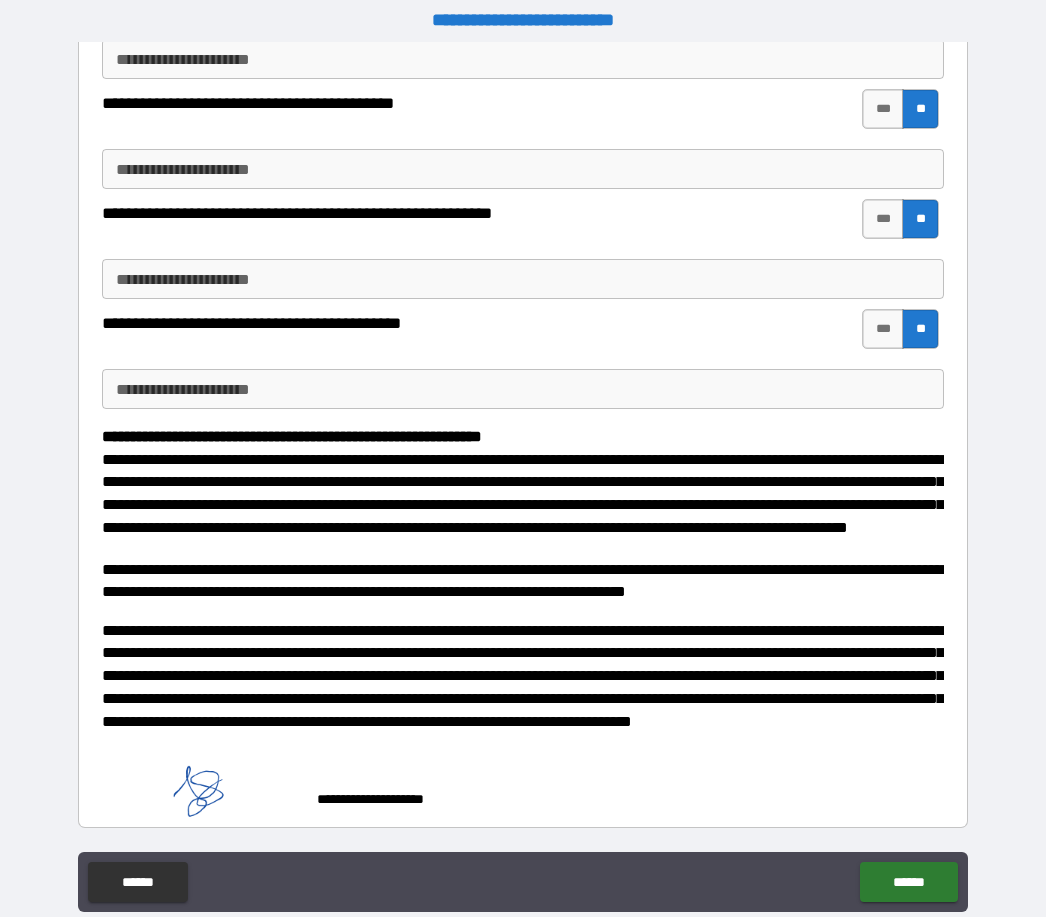 scroll, scrollTop: 563, scrollLeft: 0, axis: vertical 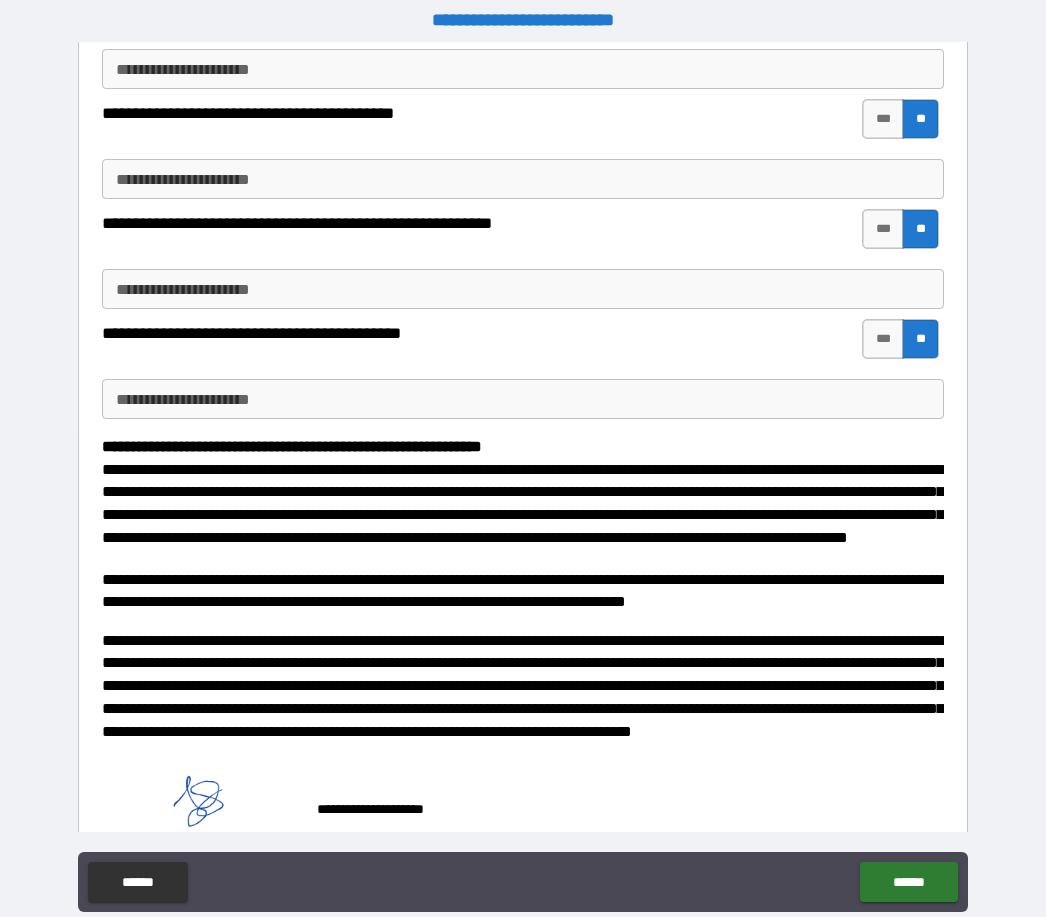 click on "******" at bounding box center (908, 882) 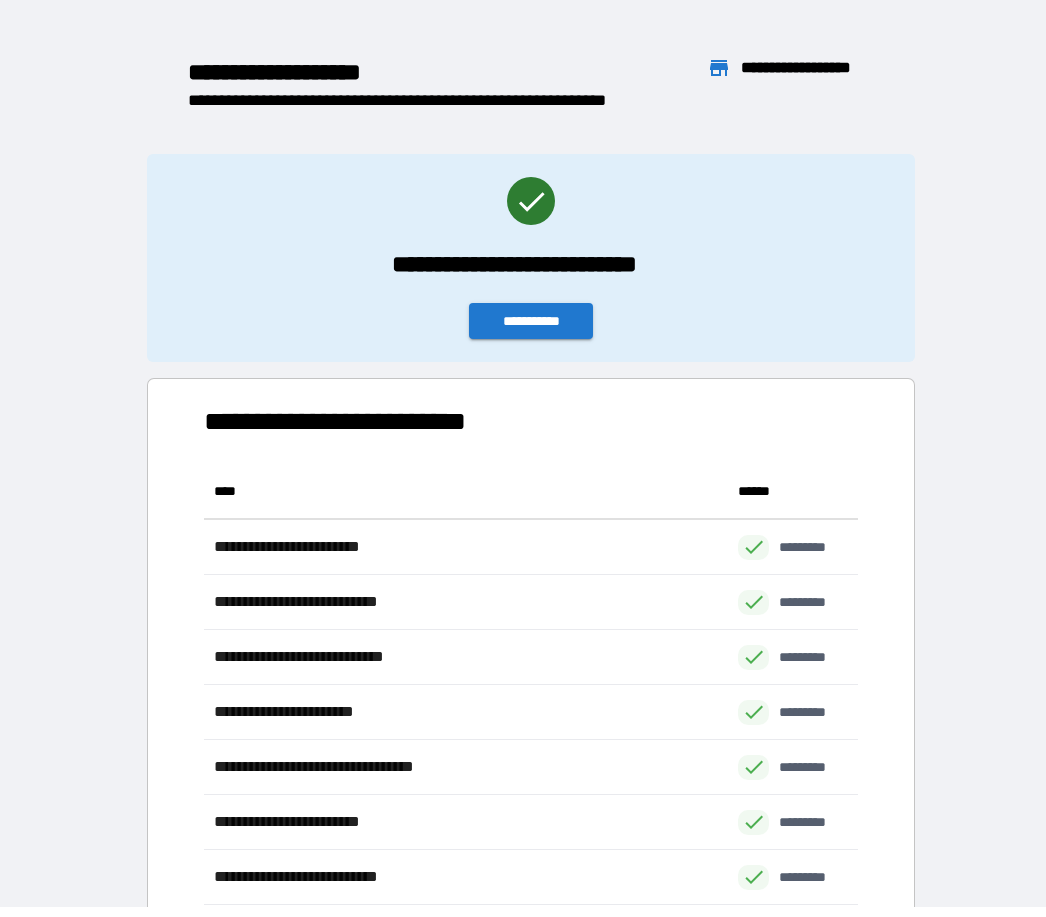 scroll, scrollTop: 606, scrollLeft: 654, axis: both 